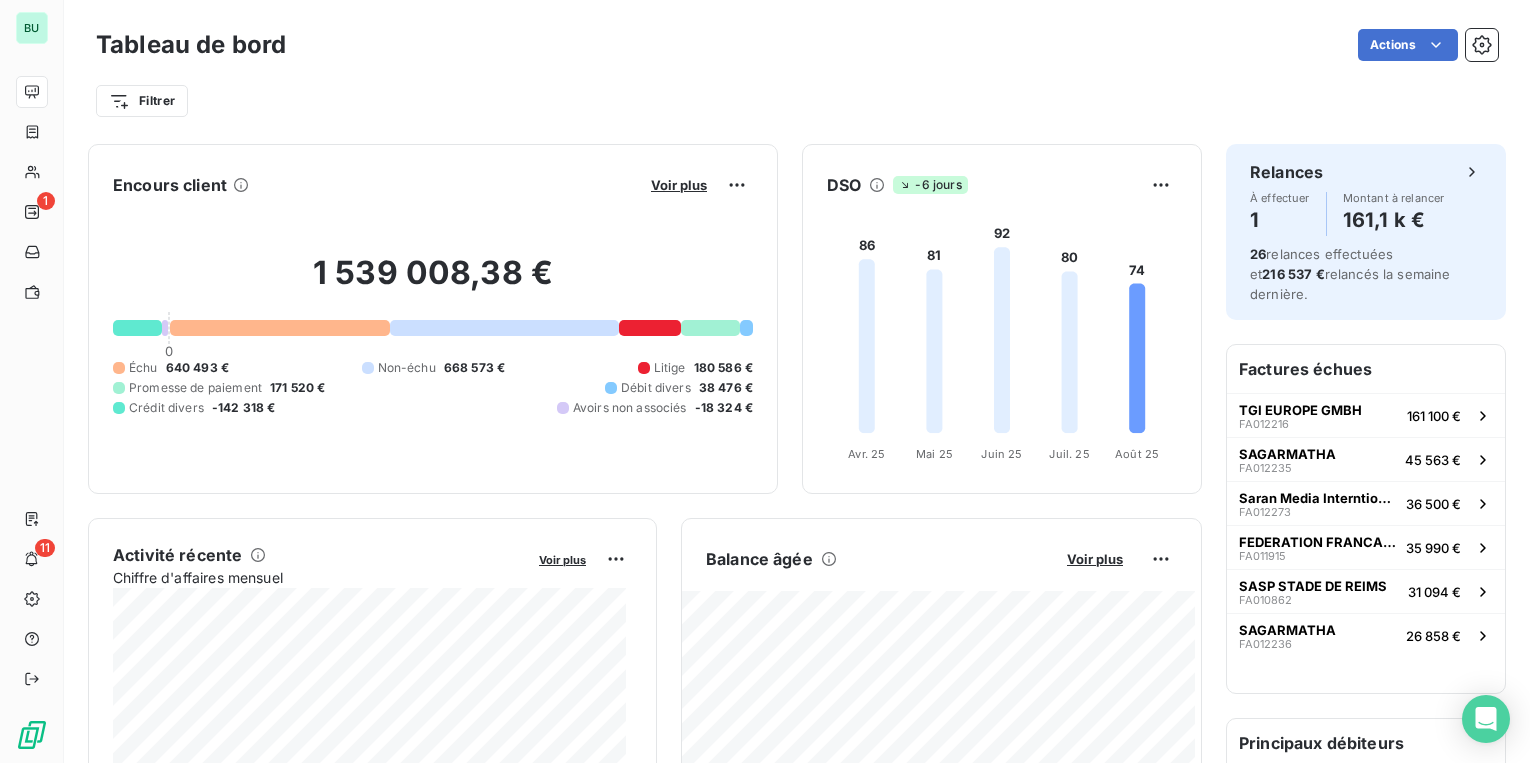 scroll, scrollTop: 0, scrollLeft: 0, axis: both 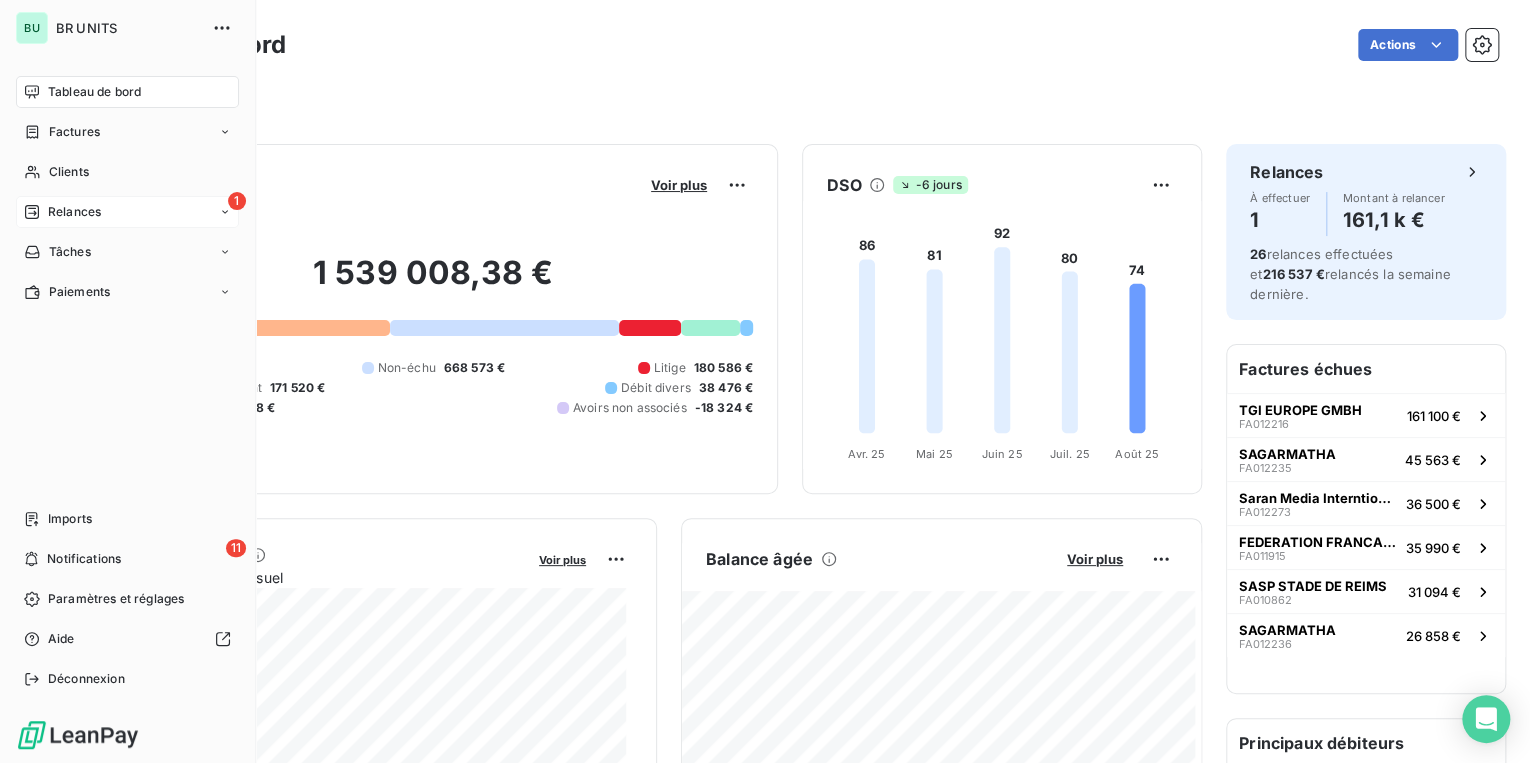click on "Relances" at bounding box center (74, 212) 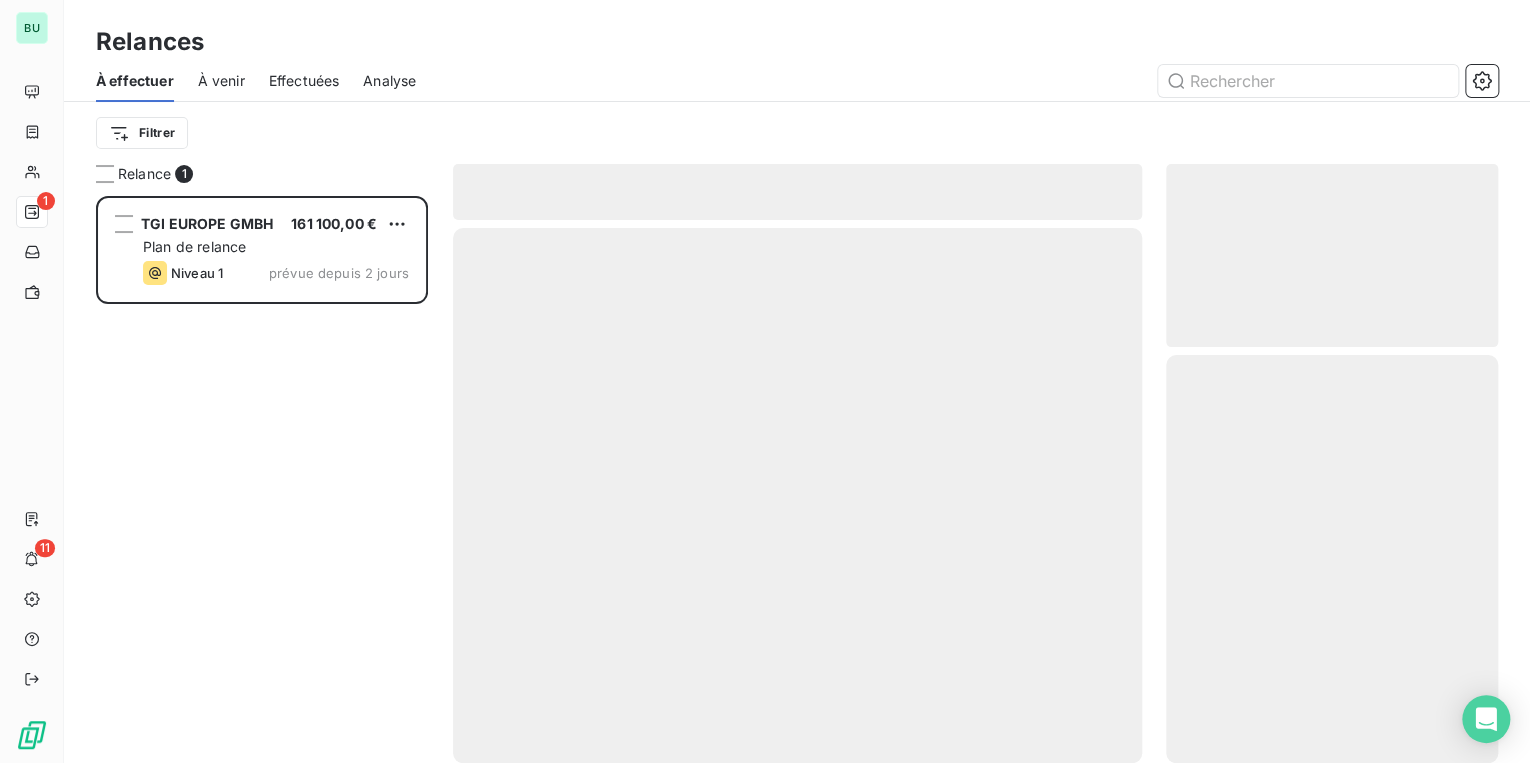 scroll, scrollTop: 12, scrollLeft: 12, axis: both 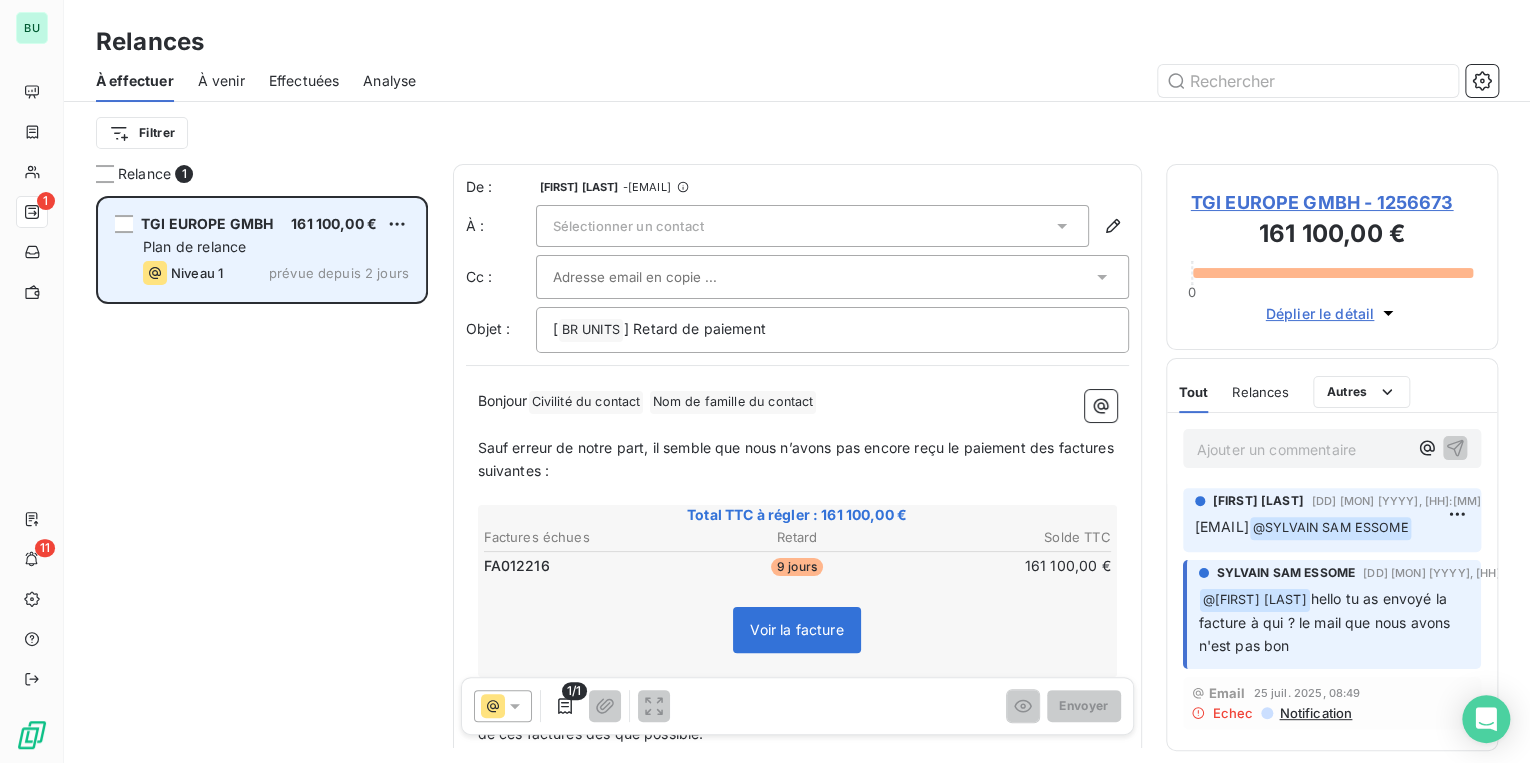click on "TGI EUROPE GMBH 161 100,00 € Plan de relance Niveau 1 prévue depuis 2 jours" at bounding box center (262, 250) 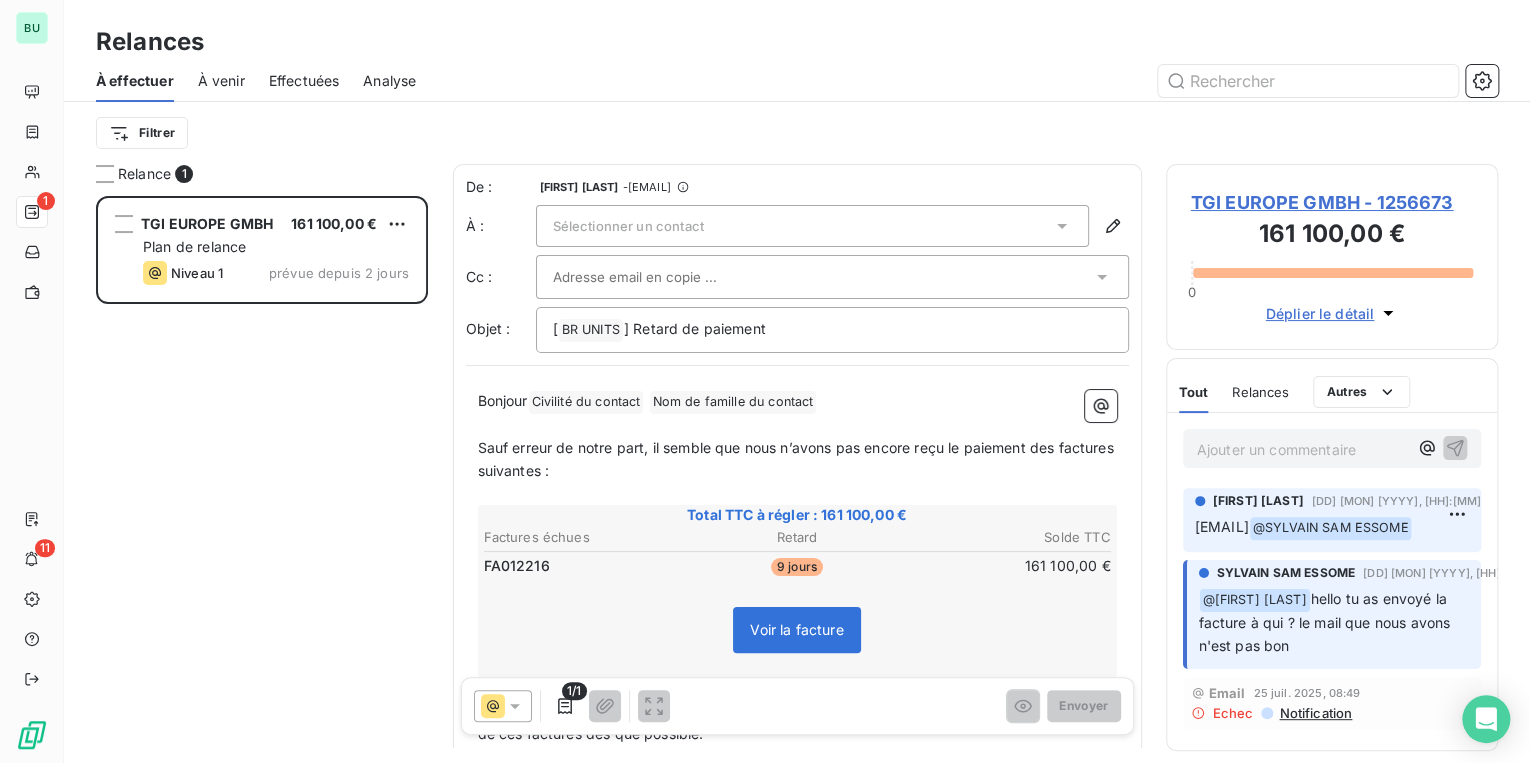 click on "TGI EUROPE GMBH - 1256673" at bounding box center [1332, 202] 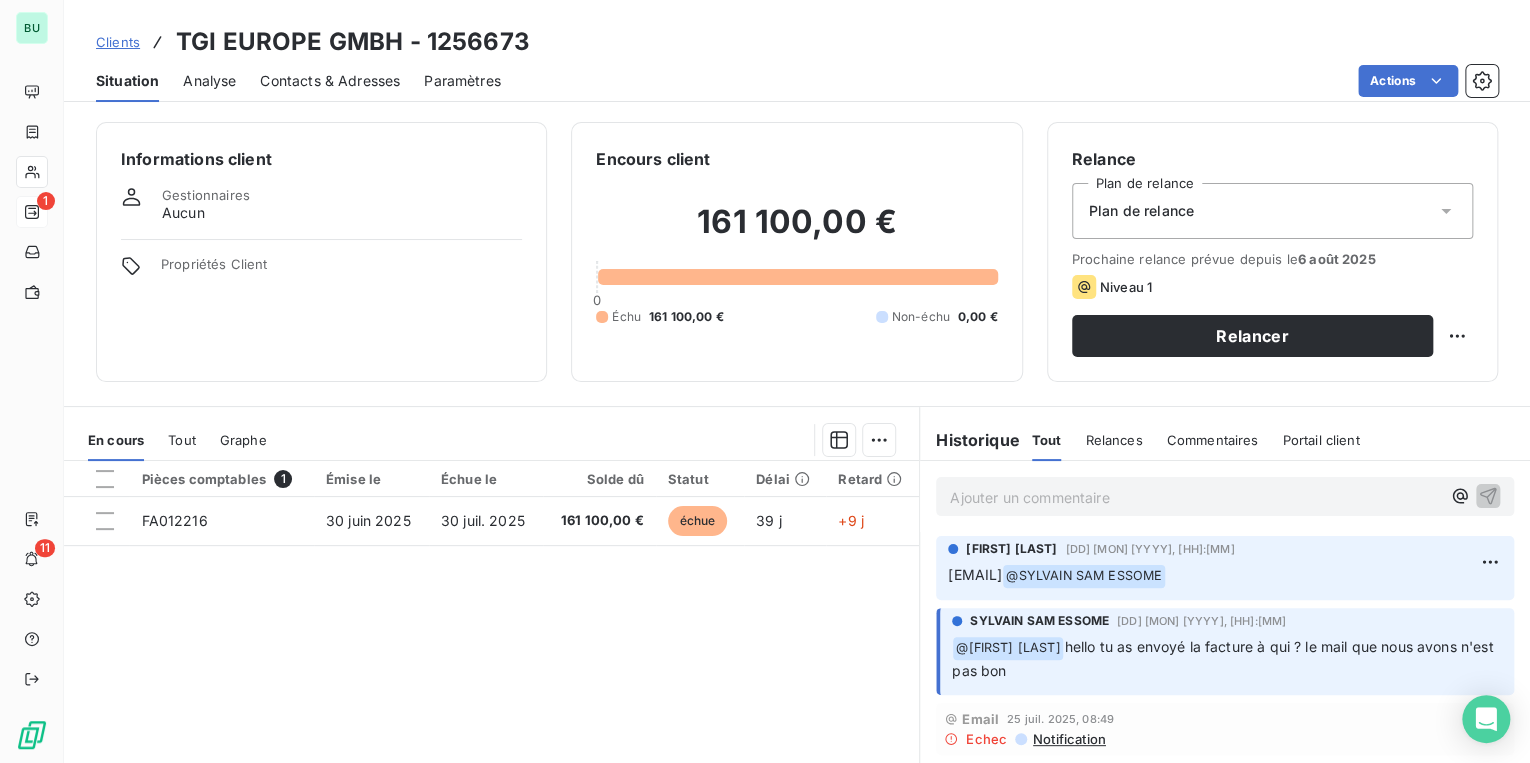 click on "Plan de relance" at bounding box center [1141, 211] 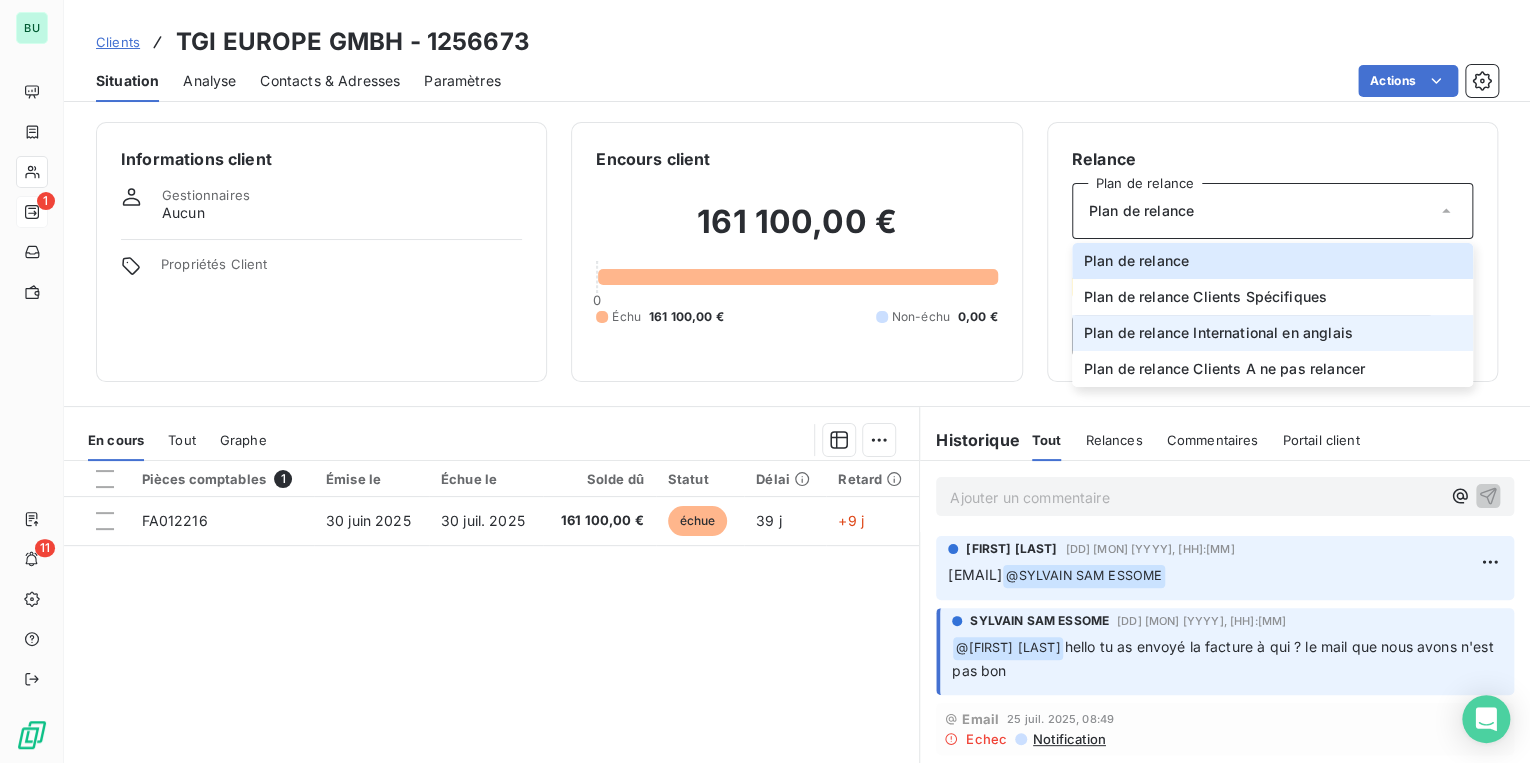 click on "Plan de relance International en anglais" at bounding box center (1218, 333) 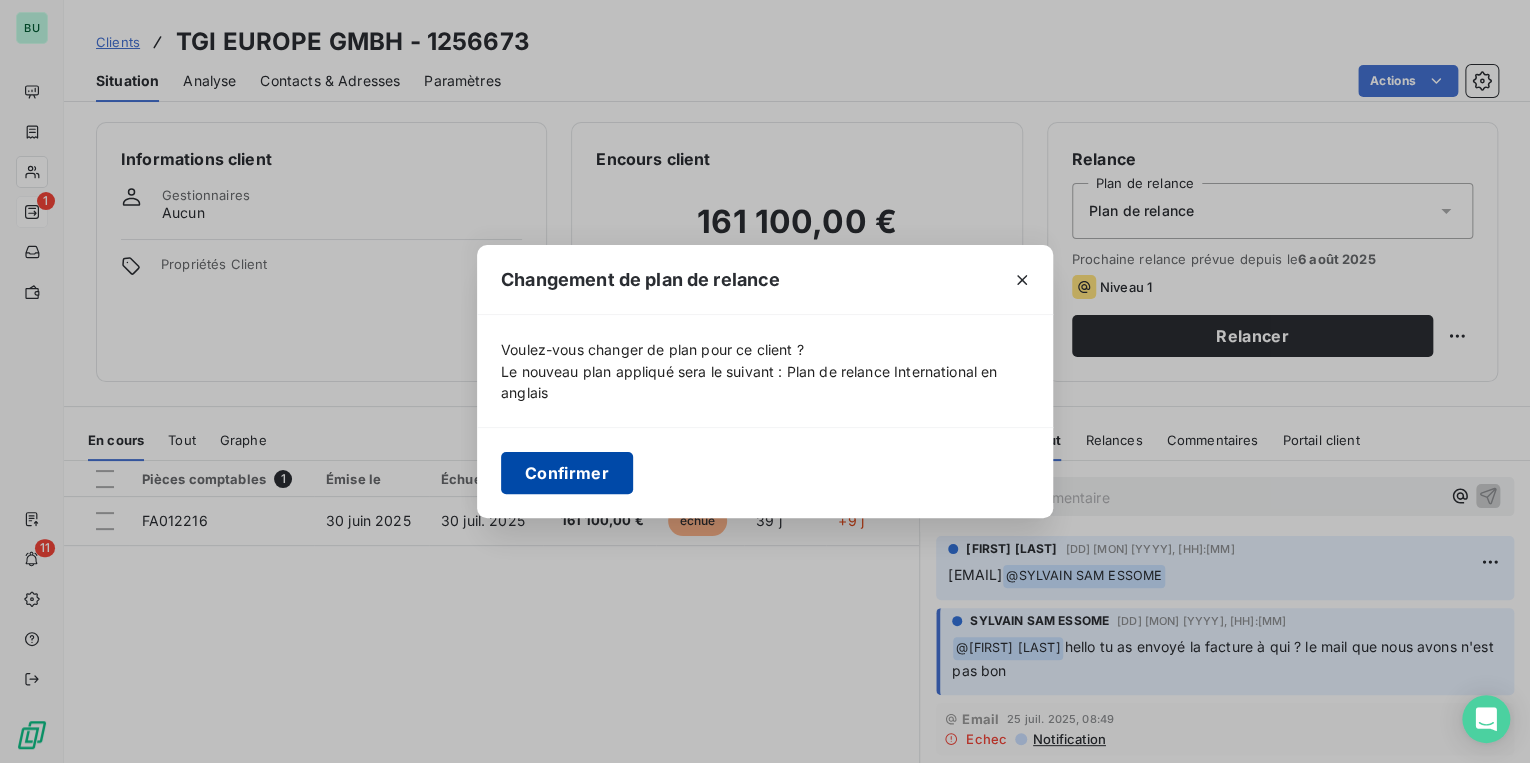 click on "Confirmer" at bounding box center (567, 473) 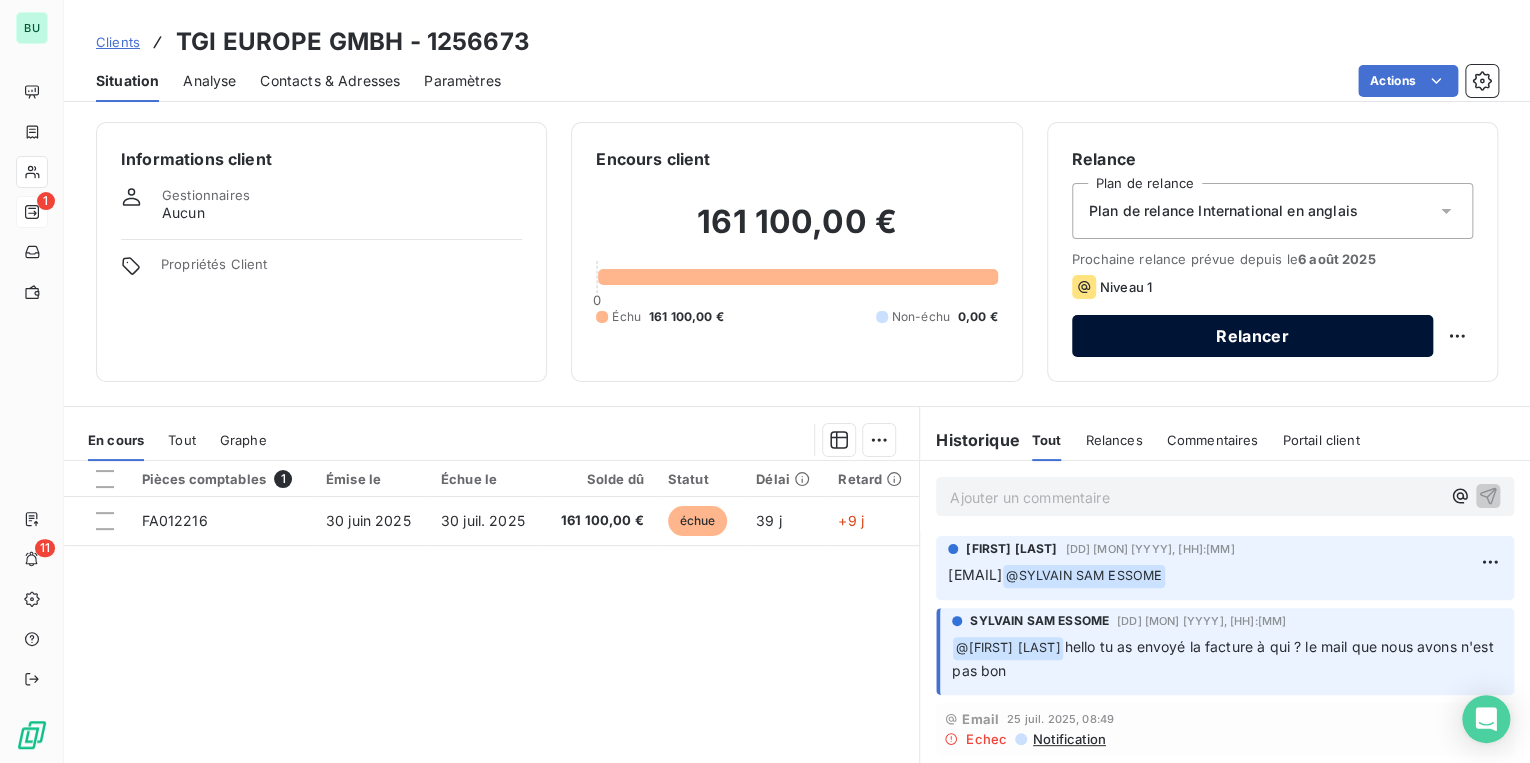 click on "Relancer" at bounding box center [1252, 336] 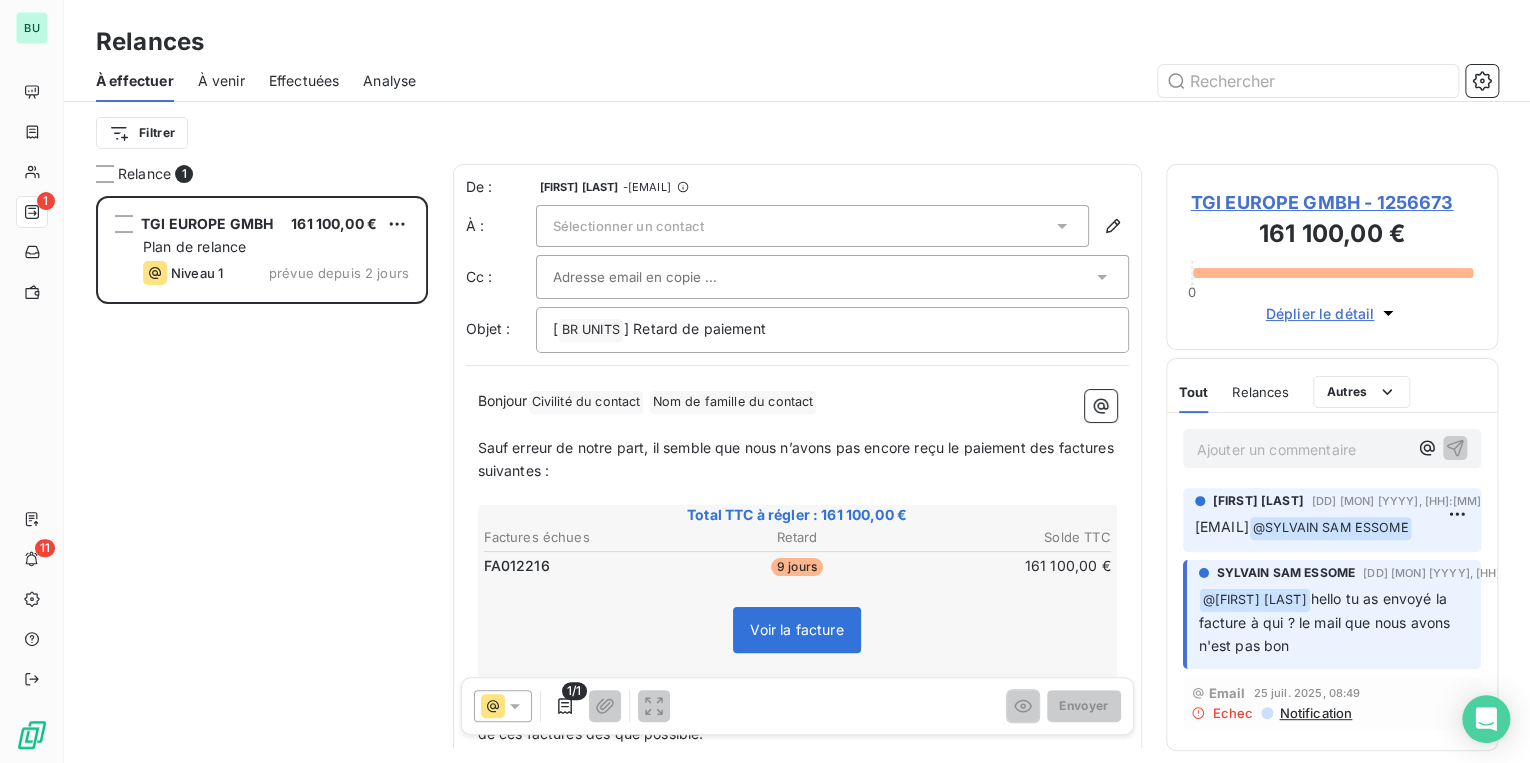 scroll, scrollTop: 12, scrollLeft: 12, axis: both 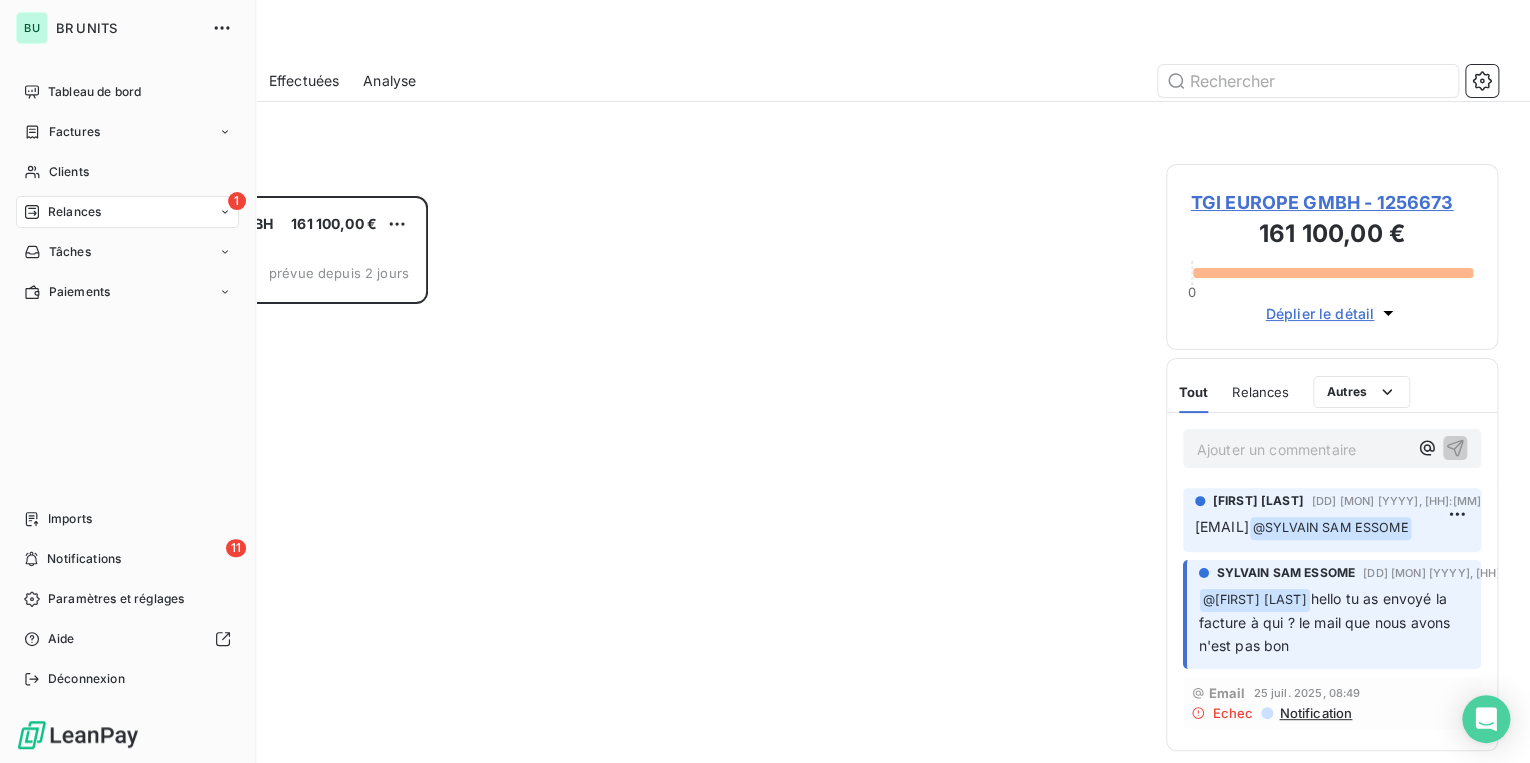 click on "Relances" at bounding box center [62, 212] 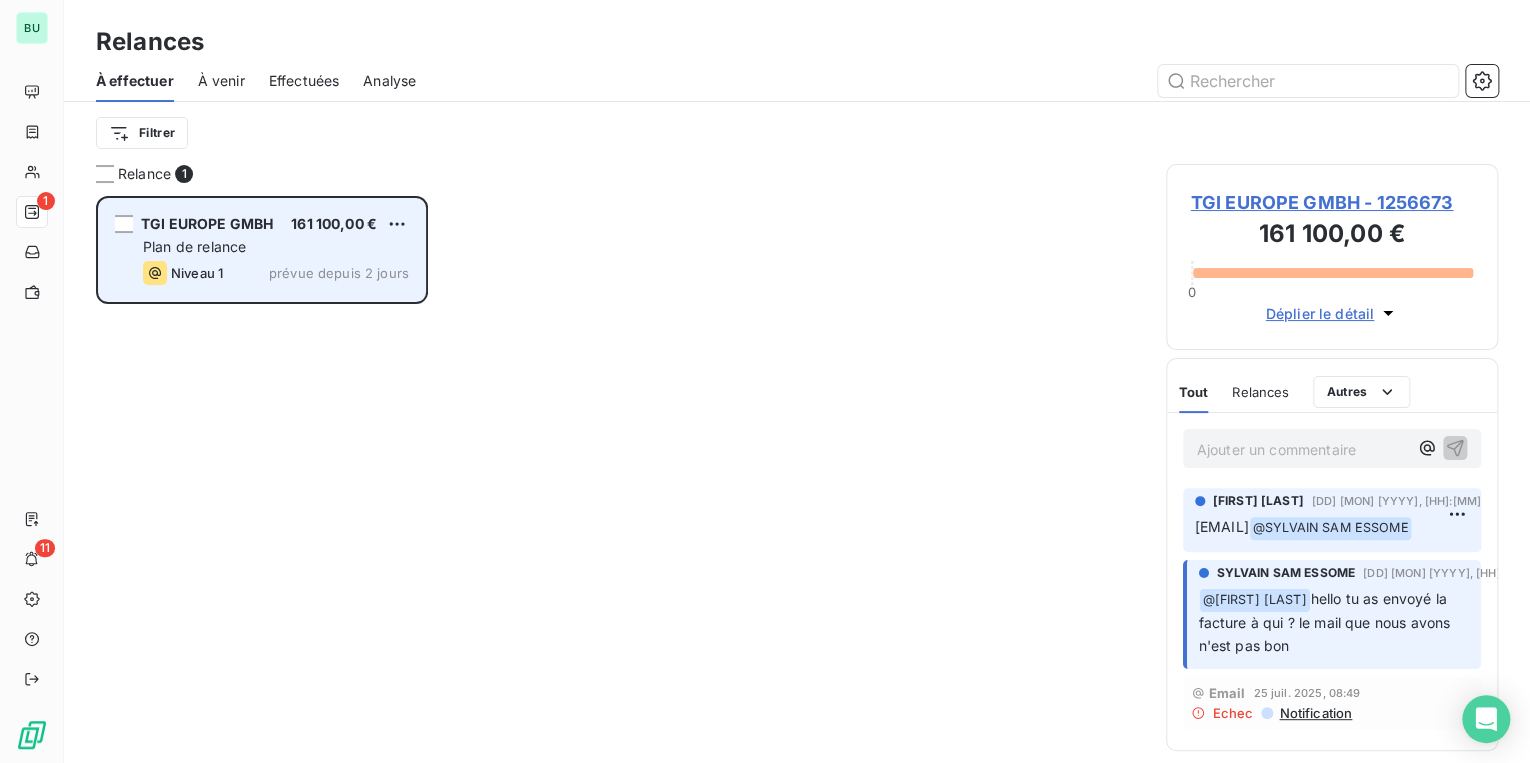 click on "161 100,00 €" at bounding box center [334, 223] 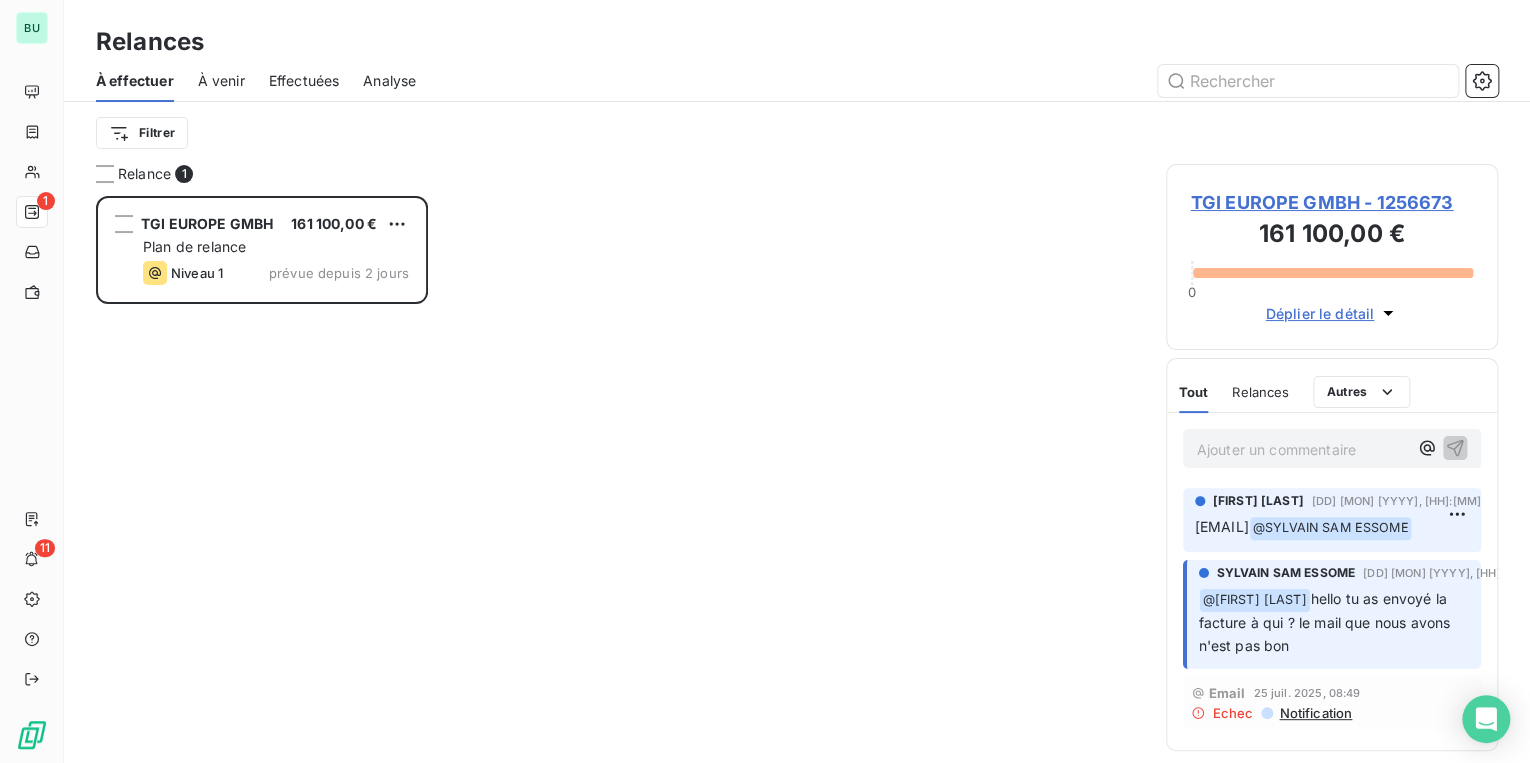 click at bounding box center [797, 455] 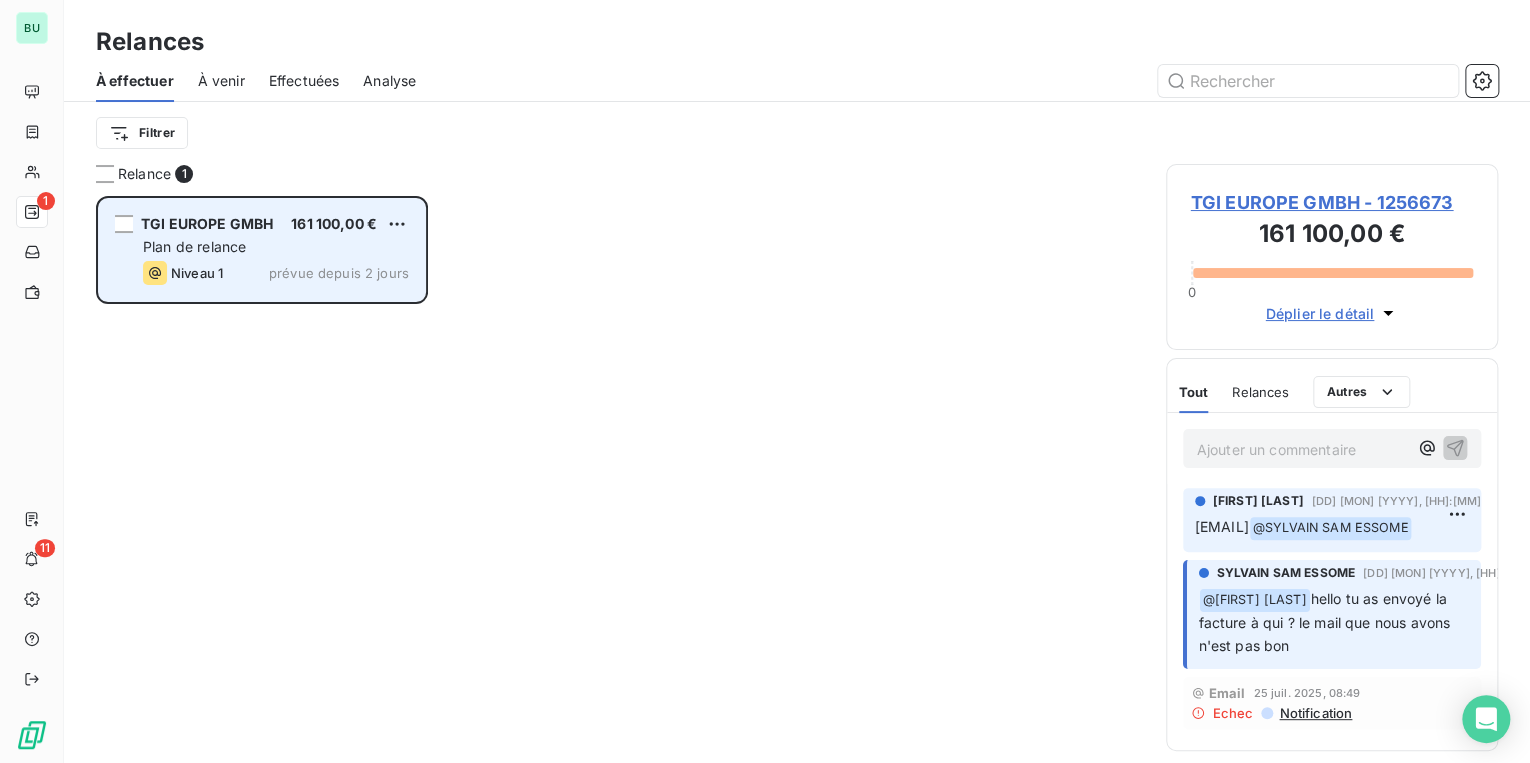 click on "Niveau 1 prévue depuis 2 jours" at bounding box center (276, 273) 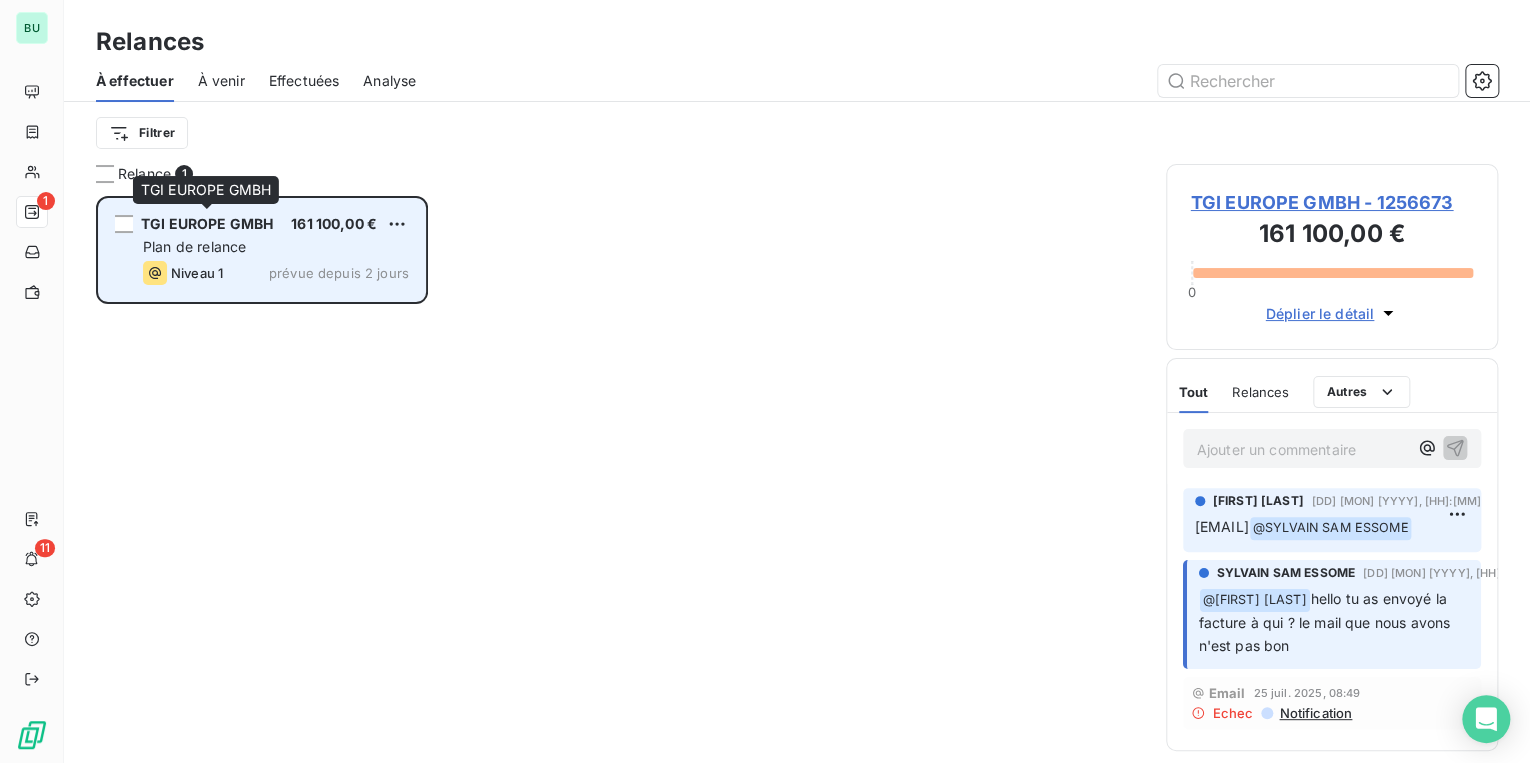 click on "TGI EUROPE GMBH" at bounding box center [207, 223] 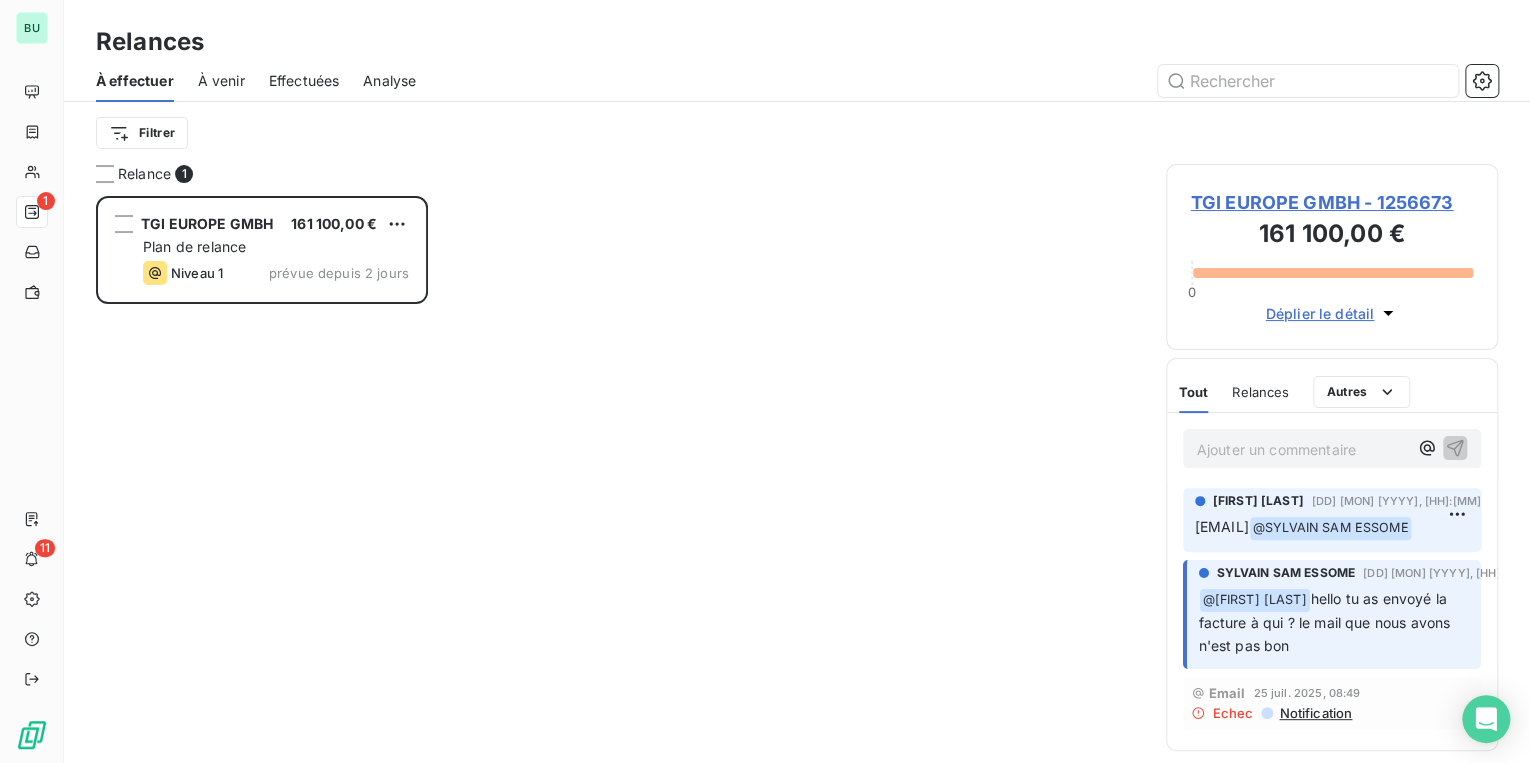 click on "TGI EUROPE GMBH 161 100,00 € Plan de relance Niveau 1 prévue depuis 2 jours" at bounding box center (262, 479) 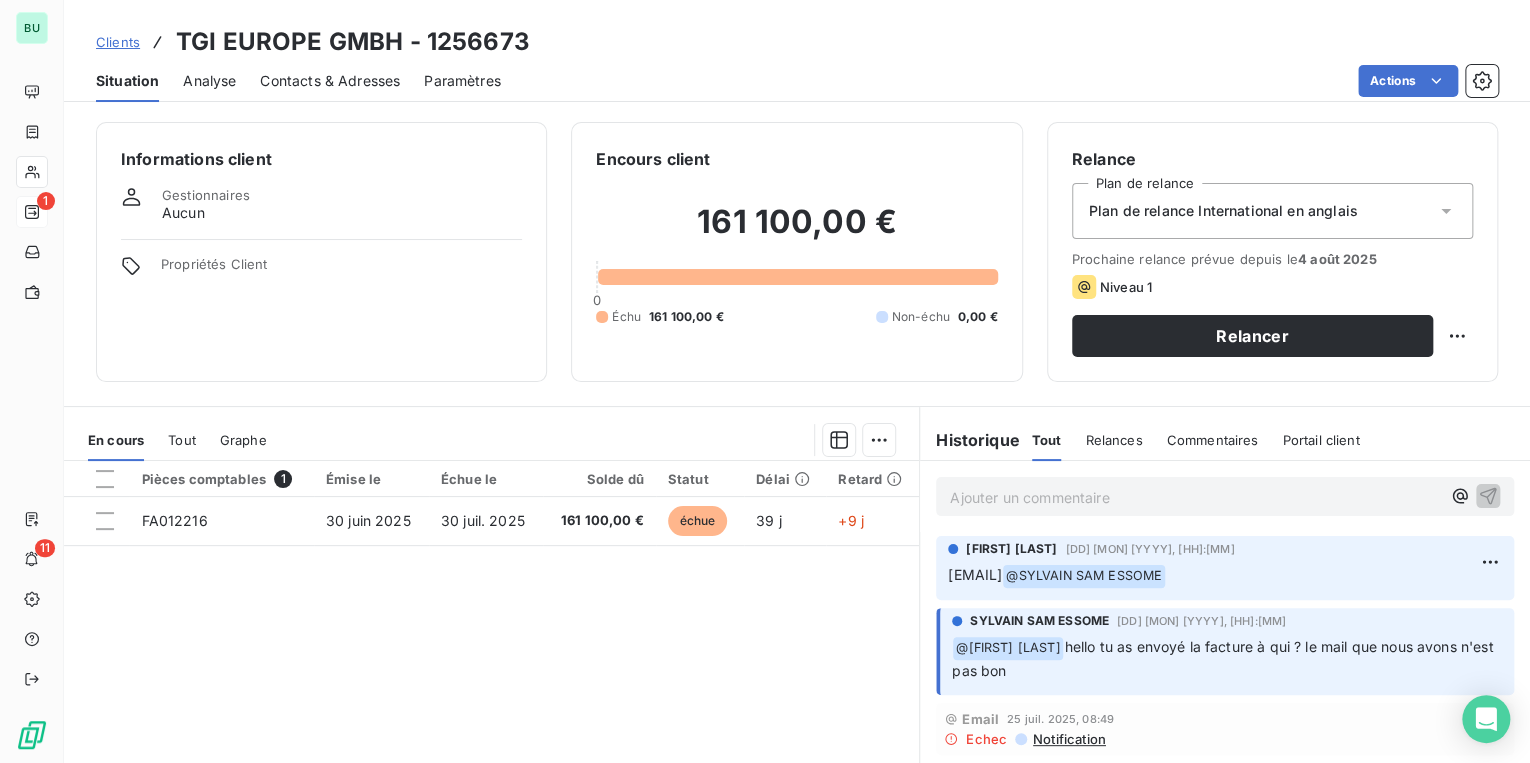 click on "Pièces comptables 1 Émise le Échue le Solde dû Statut Délai   Retard   FA012216 [DATE] [DATE] [CURRENCY] échue 39 j +9 j" at bounding box center (491, 653) 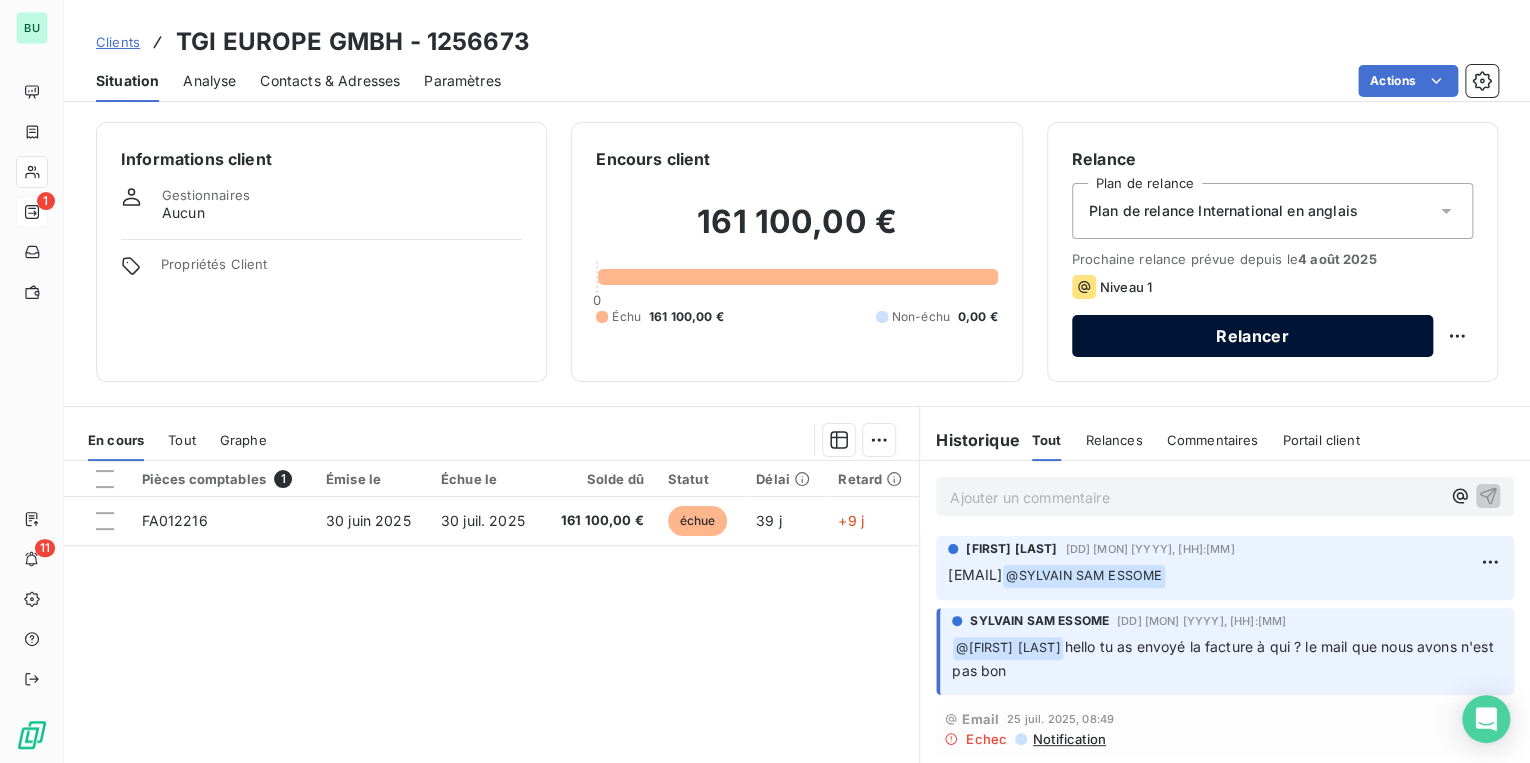 click on "Relancer" at bounding box center (1252, 336) 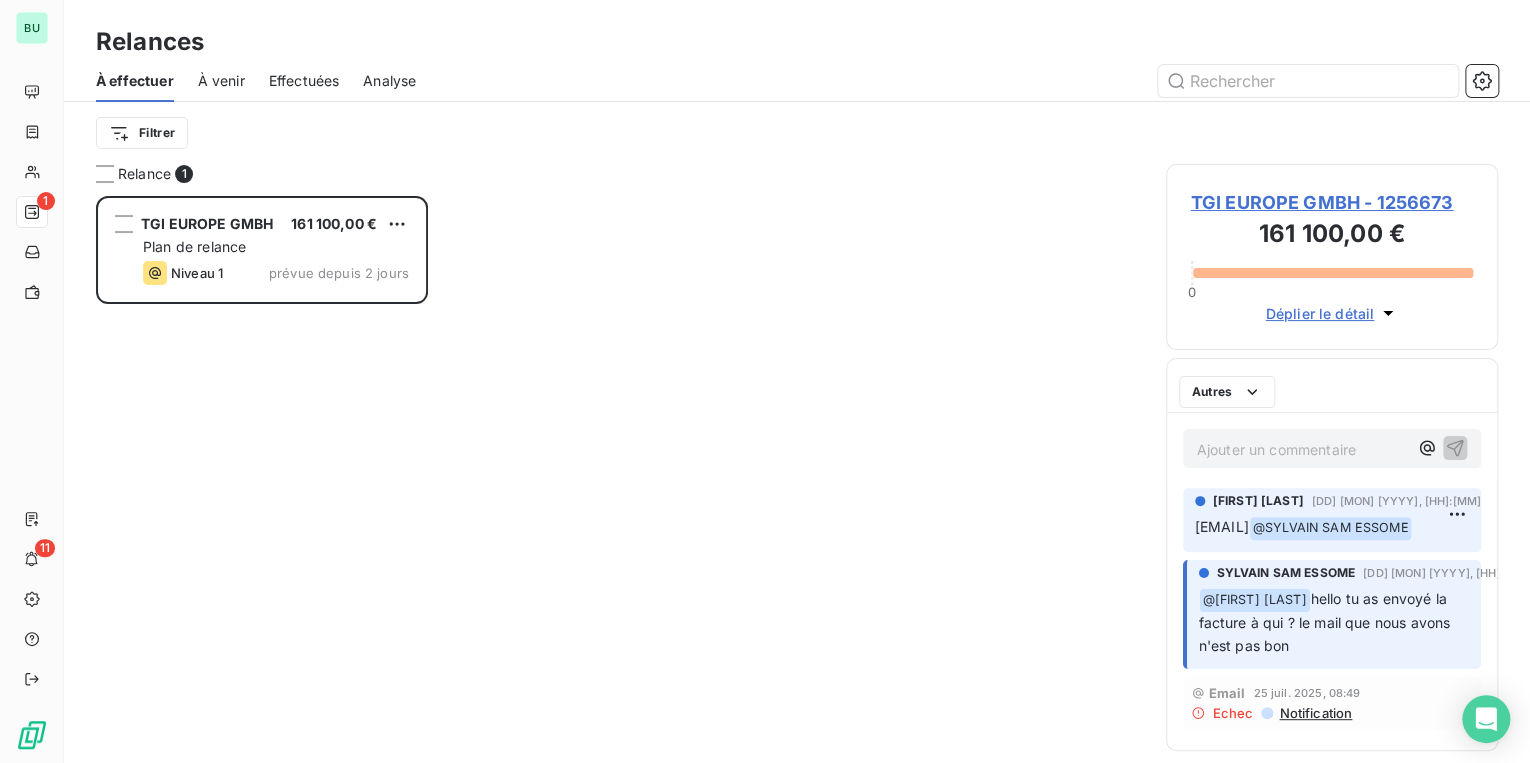 scroll, scrollTop: 12, scrollLeft: 12, axis: both 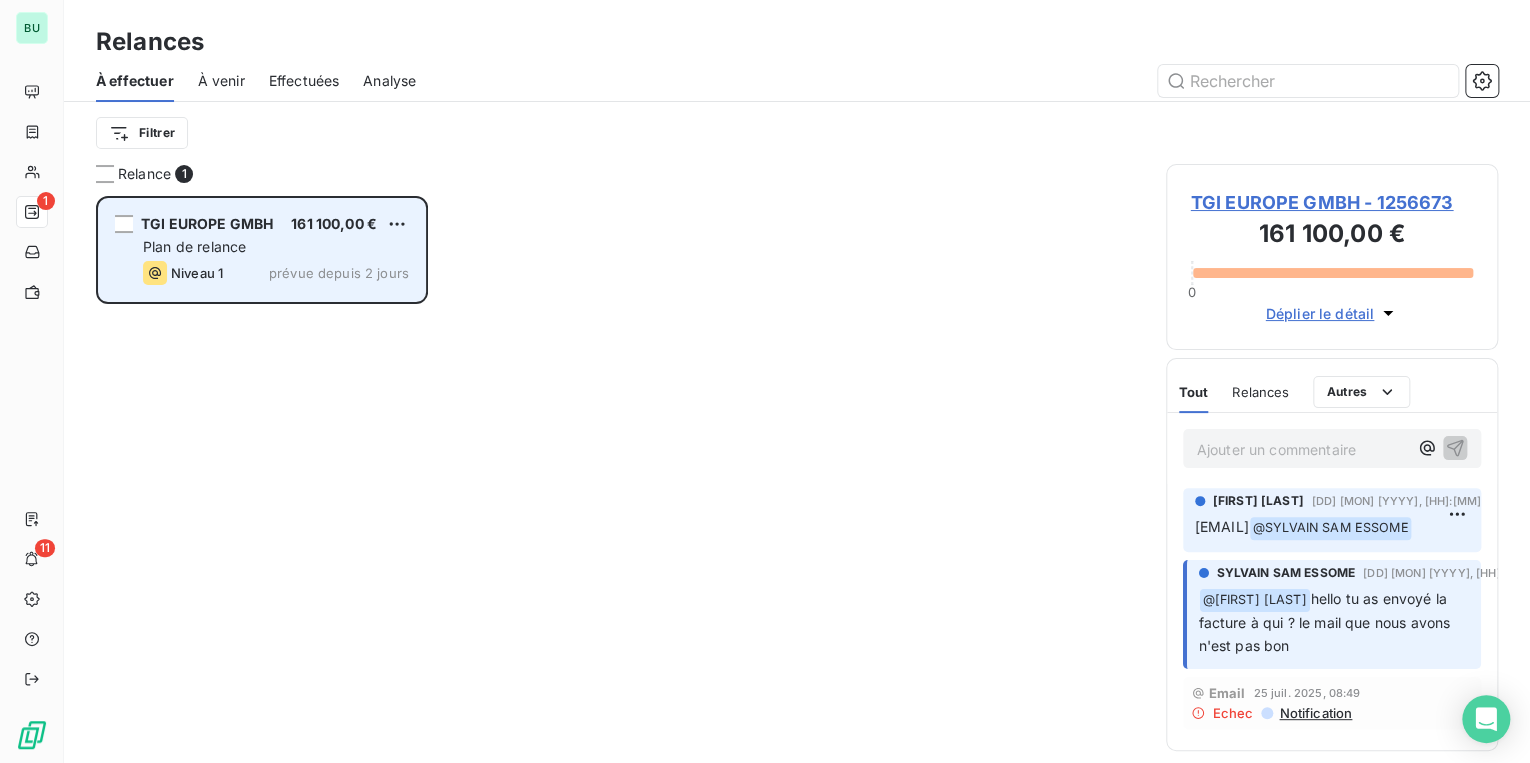 click on "Plan de relance" at bounding box center (276, 247) 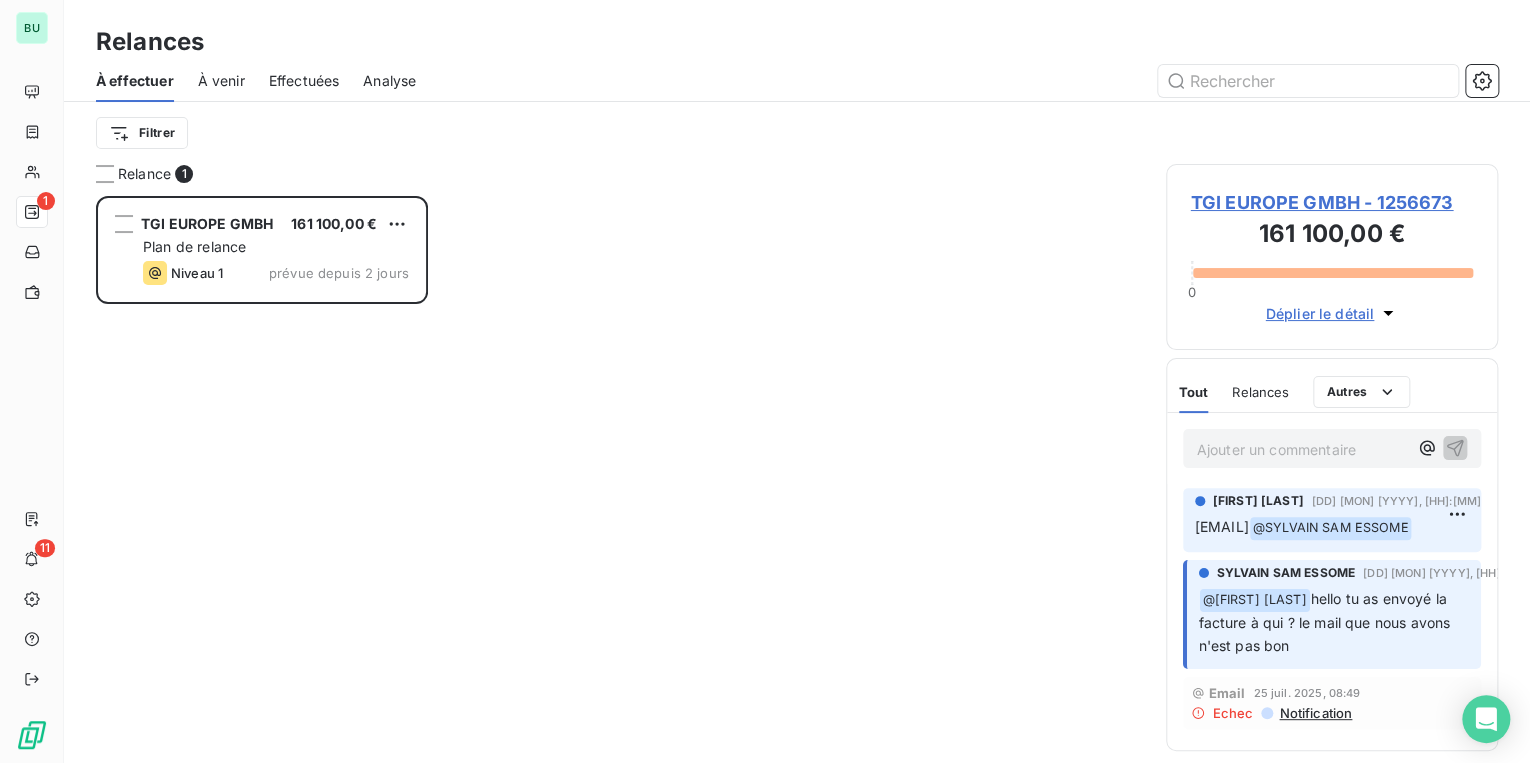 click at bounding box center [797, 455] 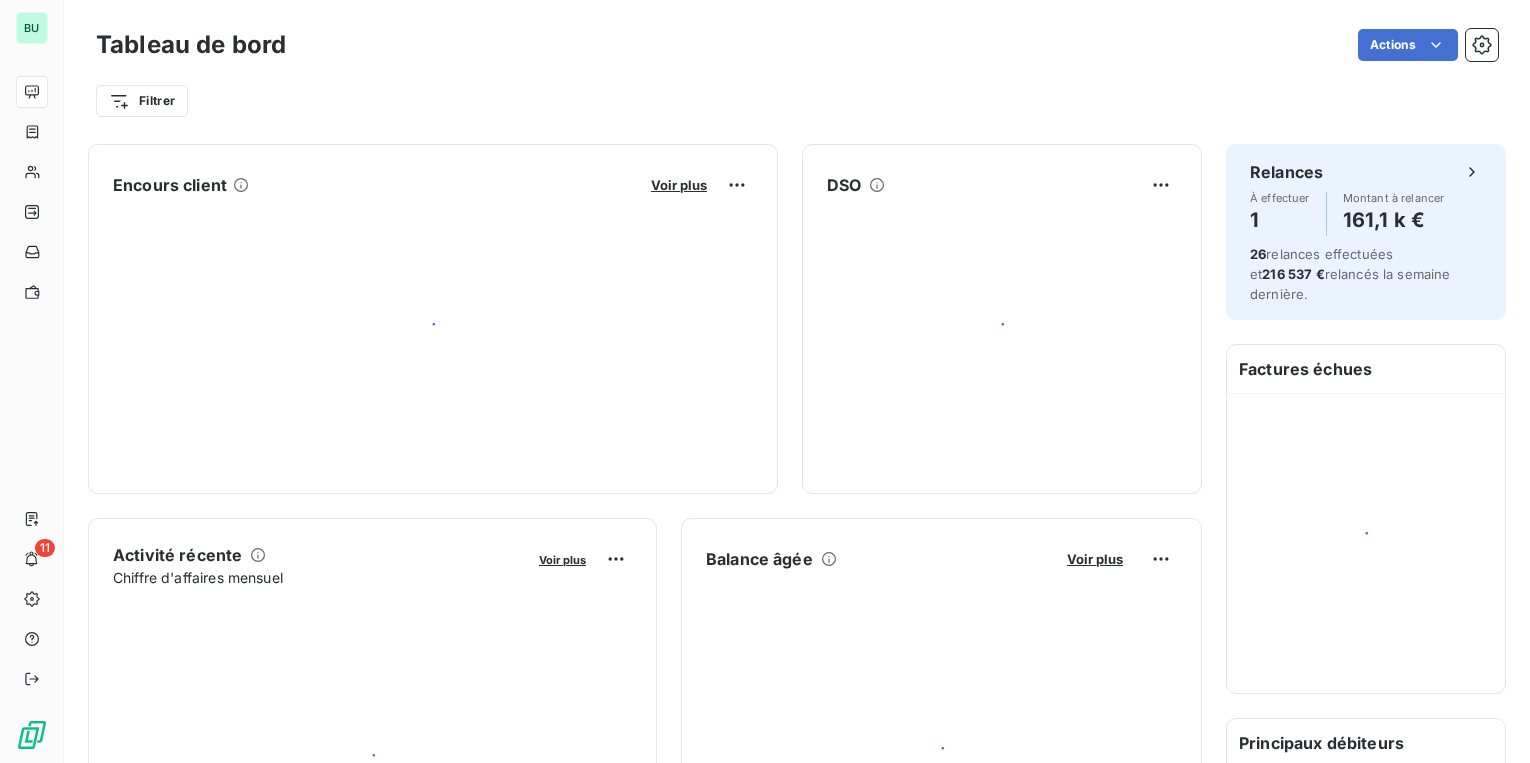 scroll, scrollTop: 0, scrollLeft: 0, axis: both 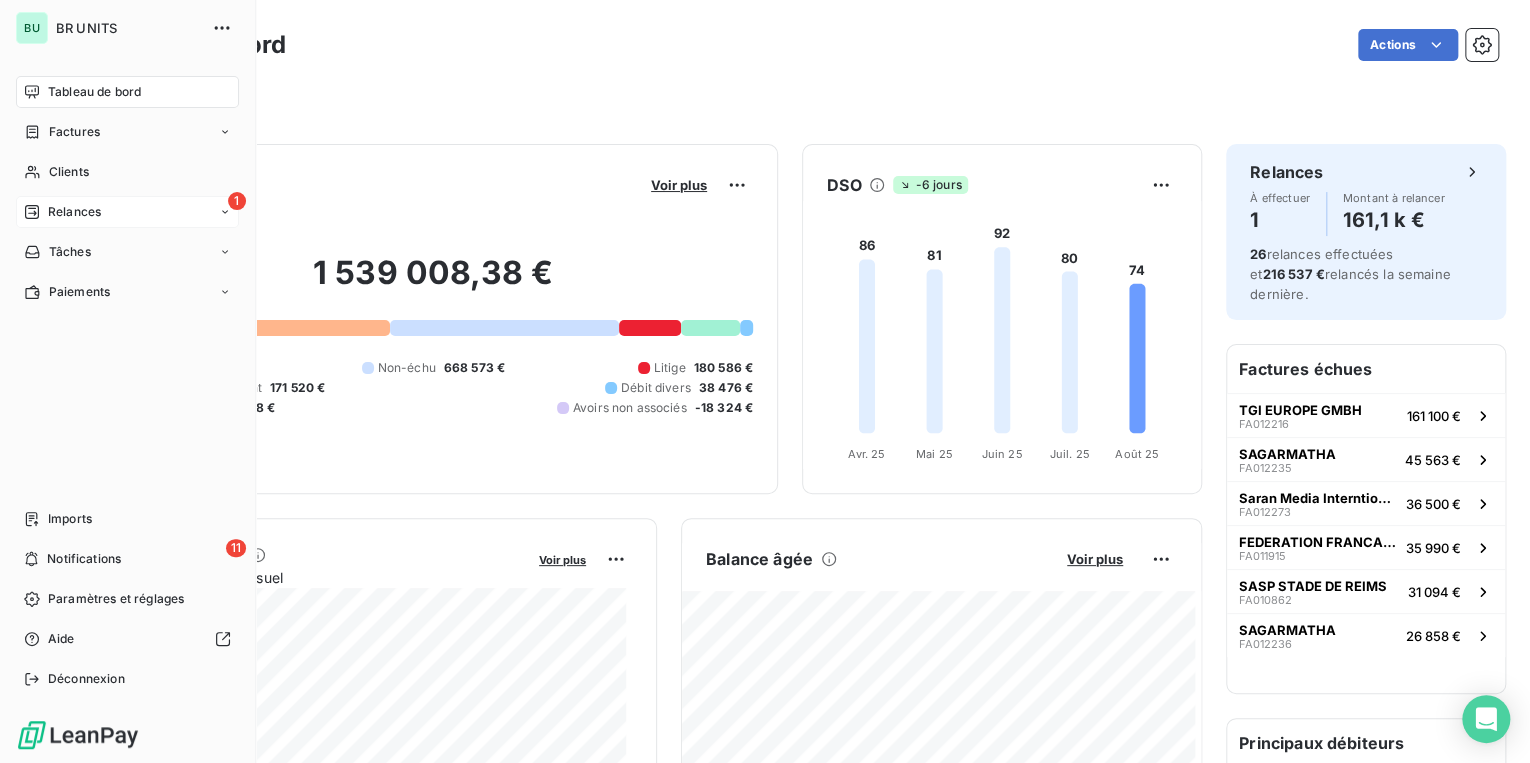 click on "1 Relances" at bounding box center [127, 212] 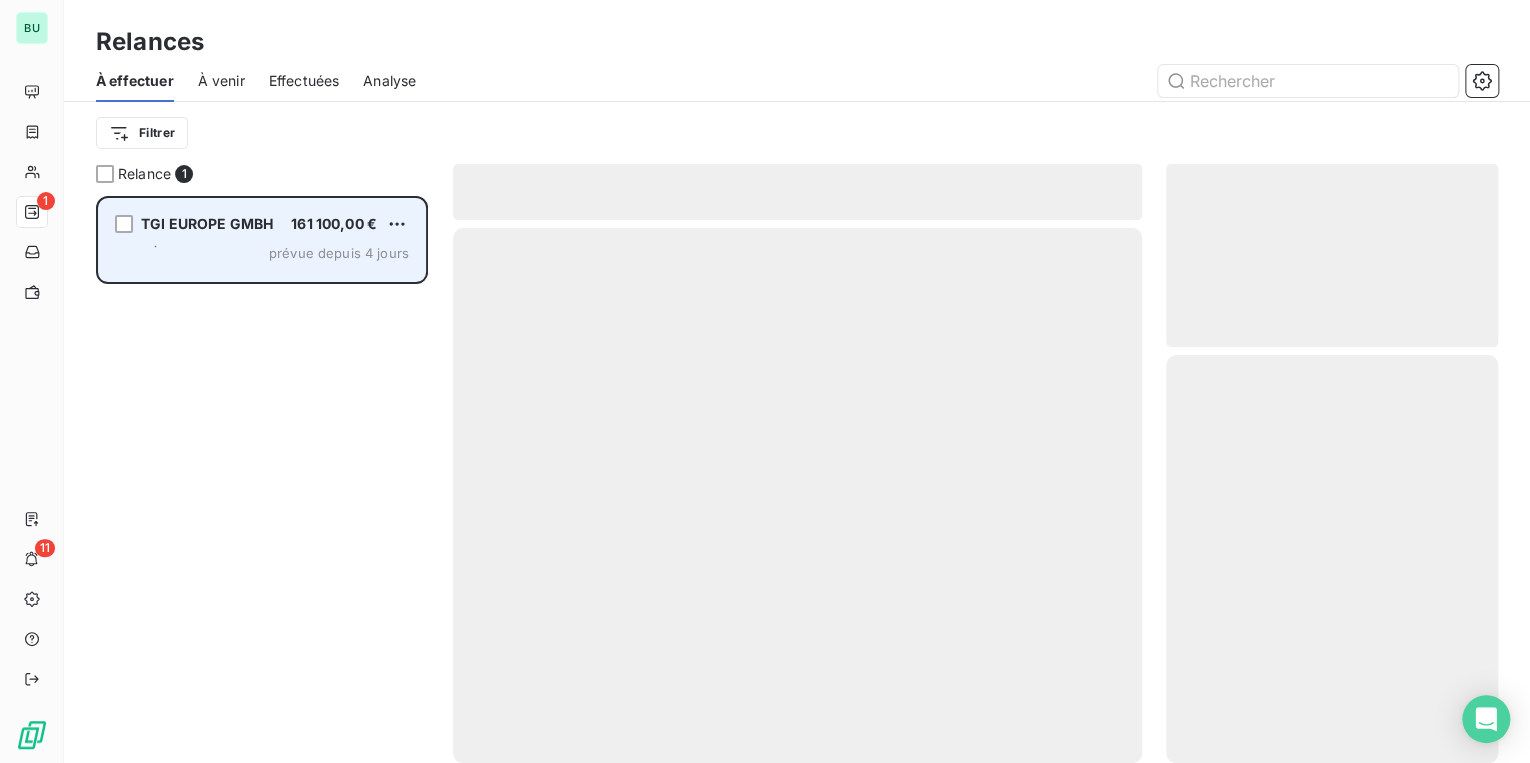 scroll, scrollTop: 12, scrollLeft: 12, axis: both 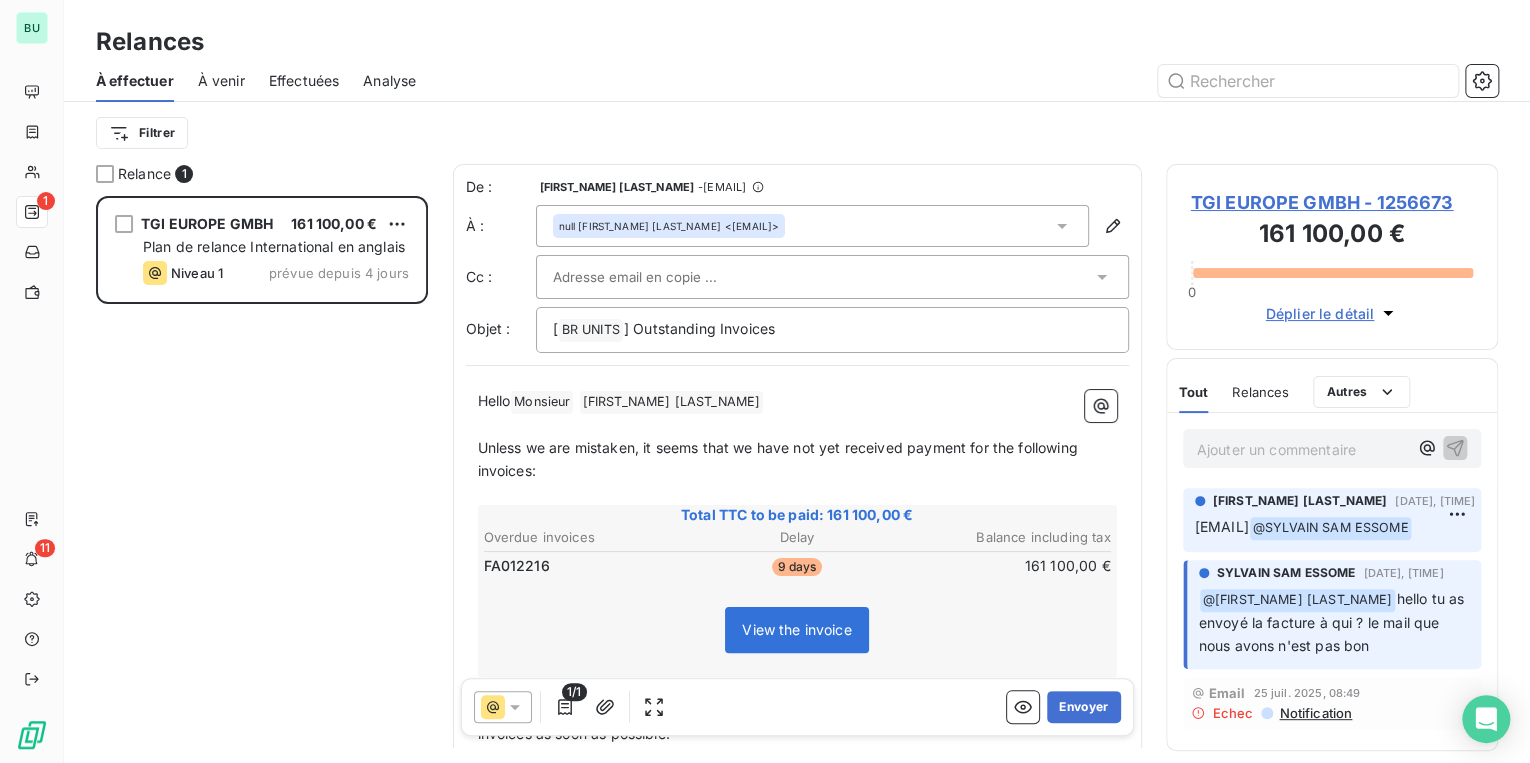 click on "Monsieur ﻿" at bounding box center [542, 402] 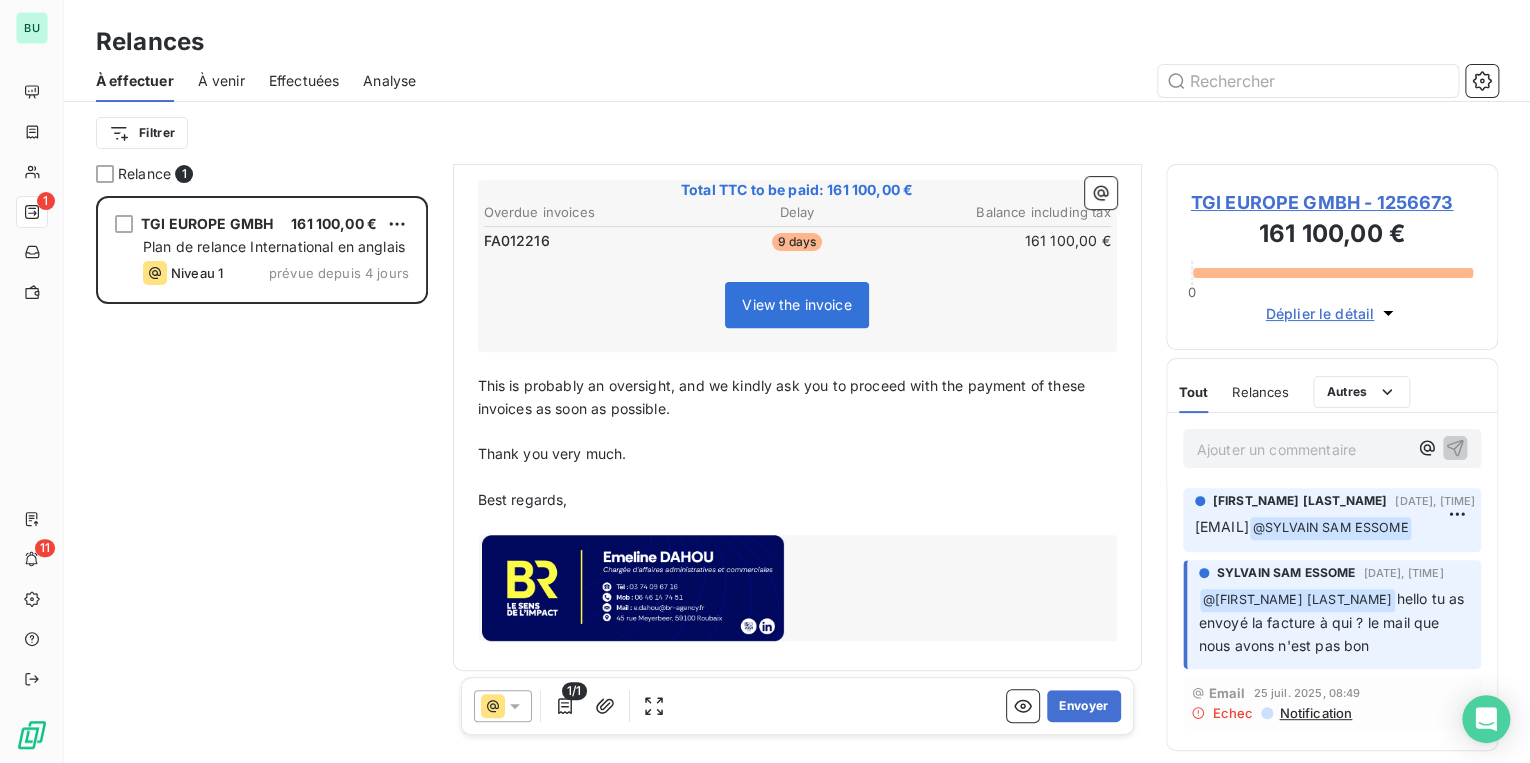 scroll, scrollTop: 328, scrollLeft: 0, axis: vertical 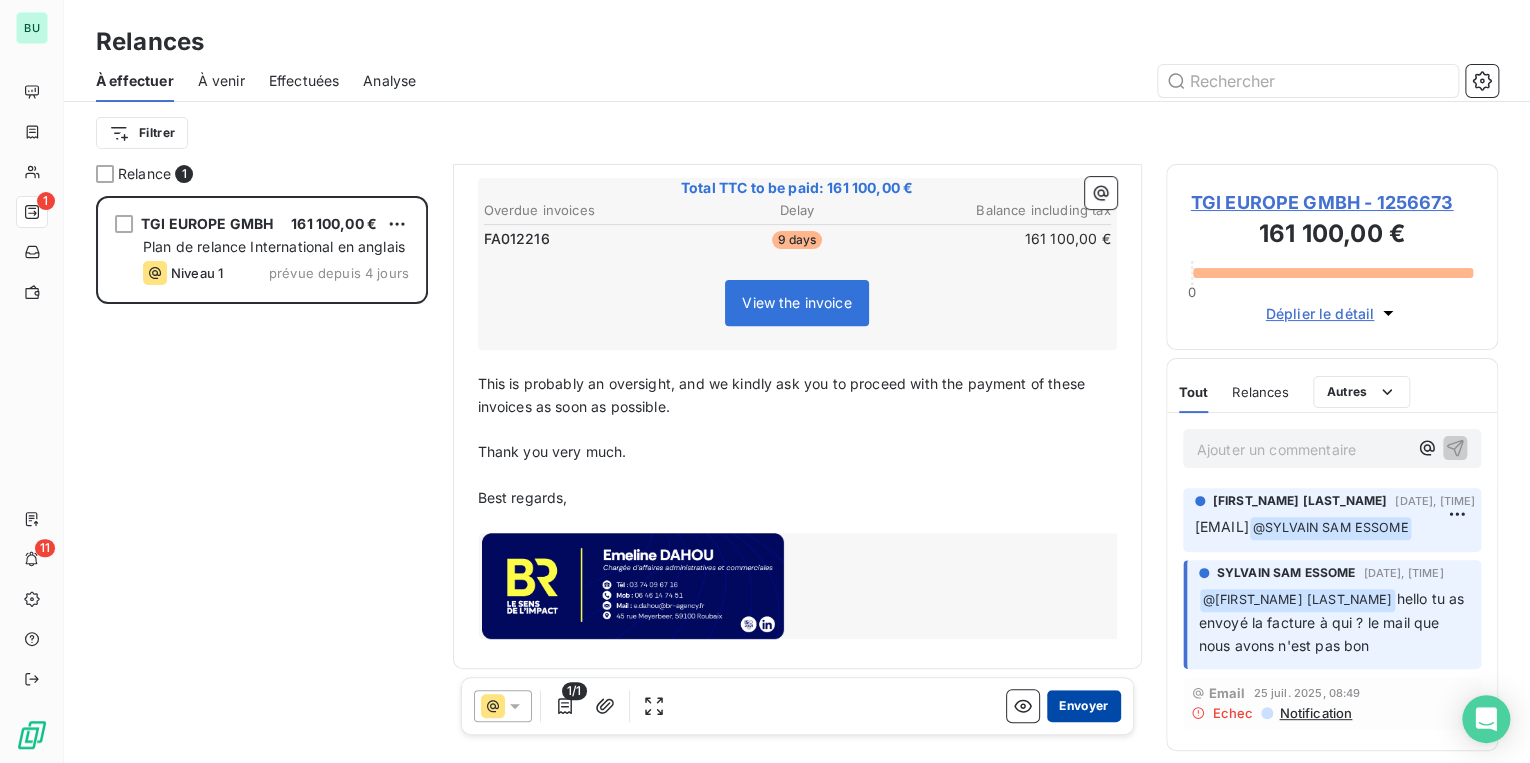 click on "Envoyer" at bounding box center [1083, 706] 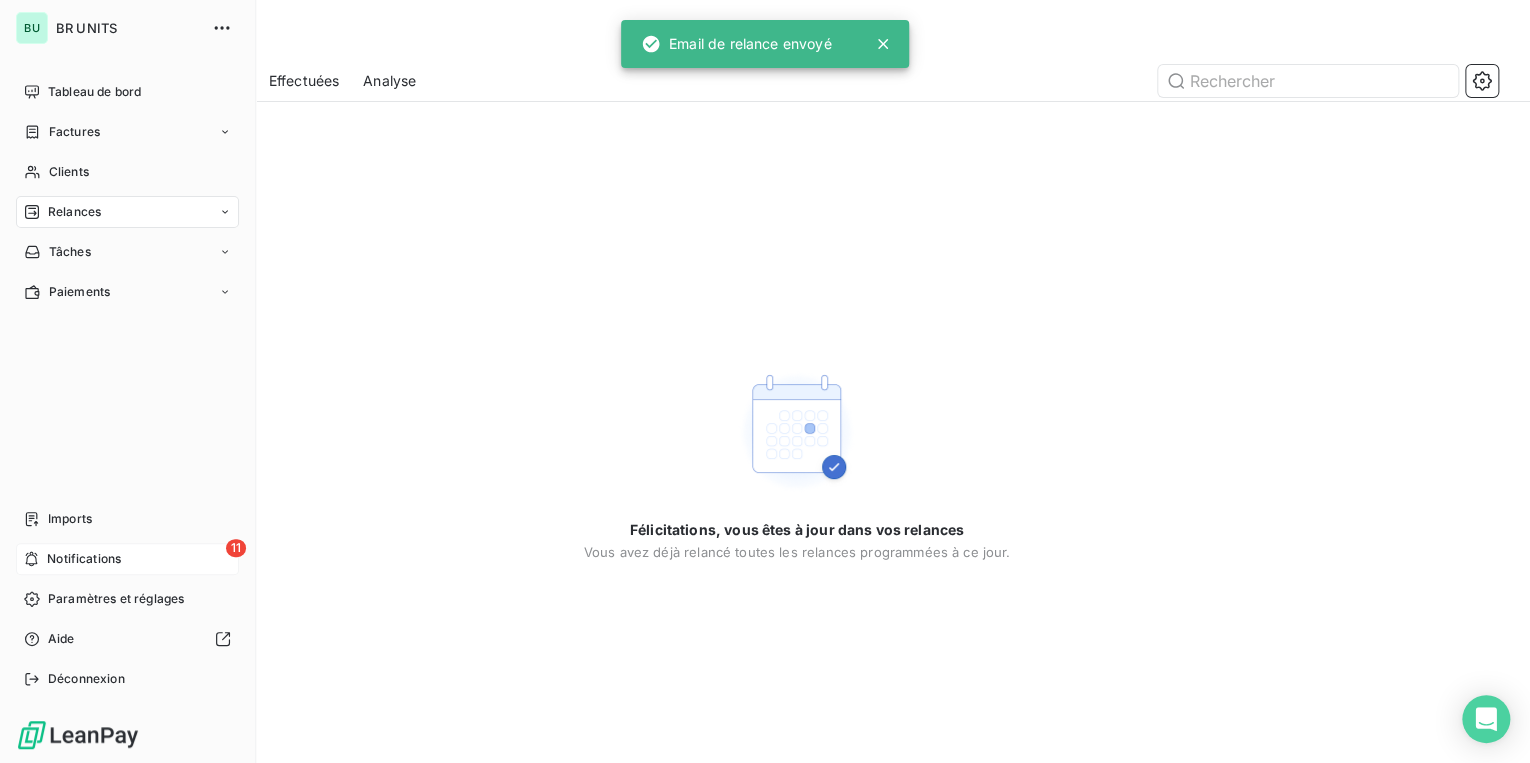 click on "Notifications" at bounding box center (84, 559) 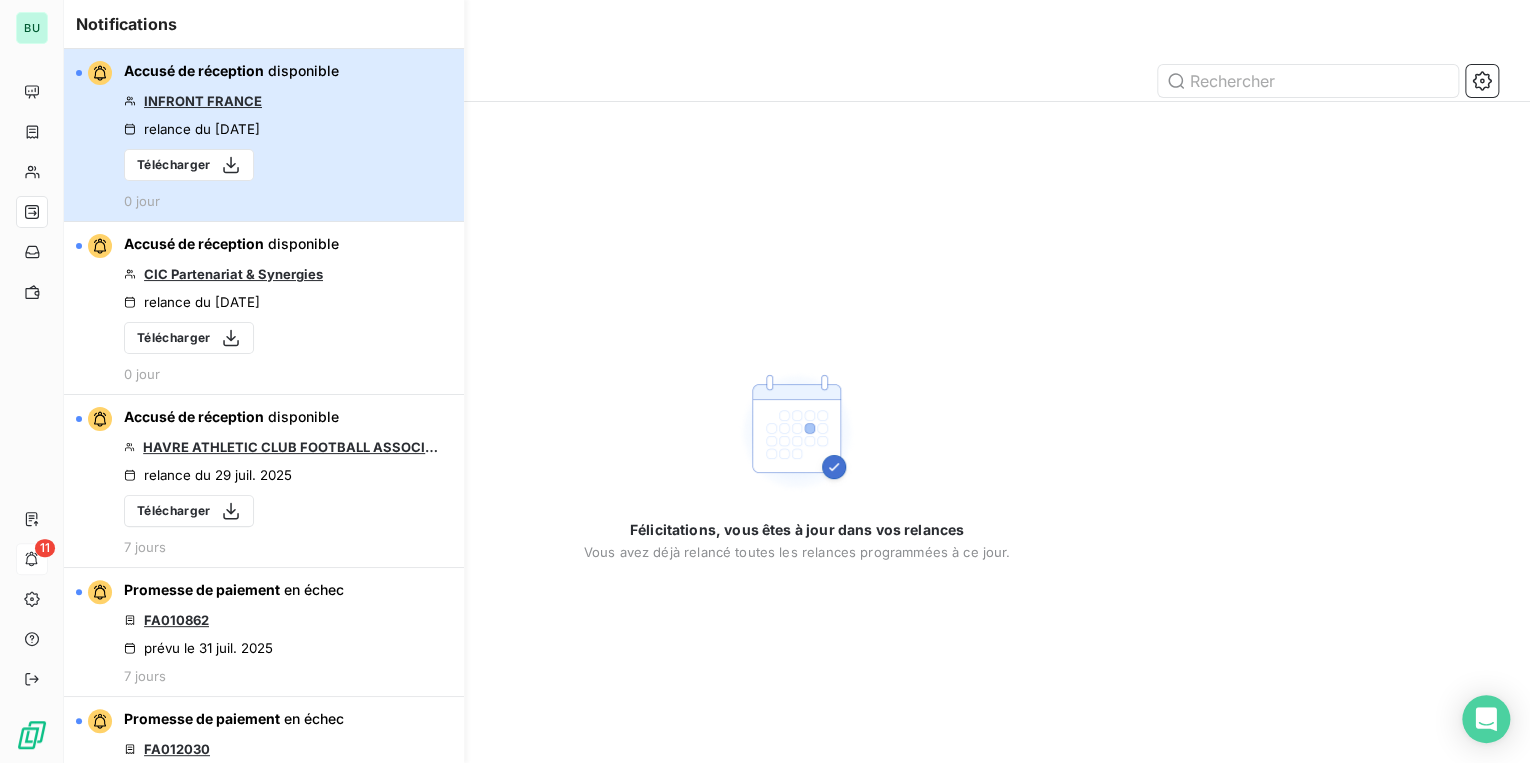 click on "Accusé de réception" at bounding box center [194, 70] 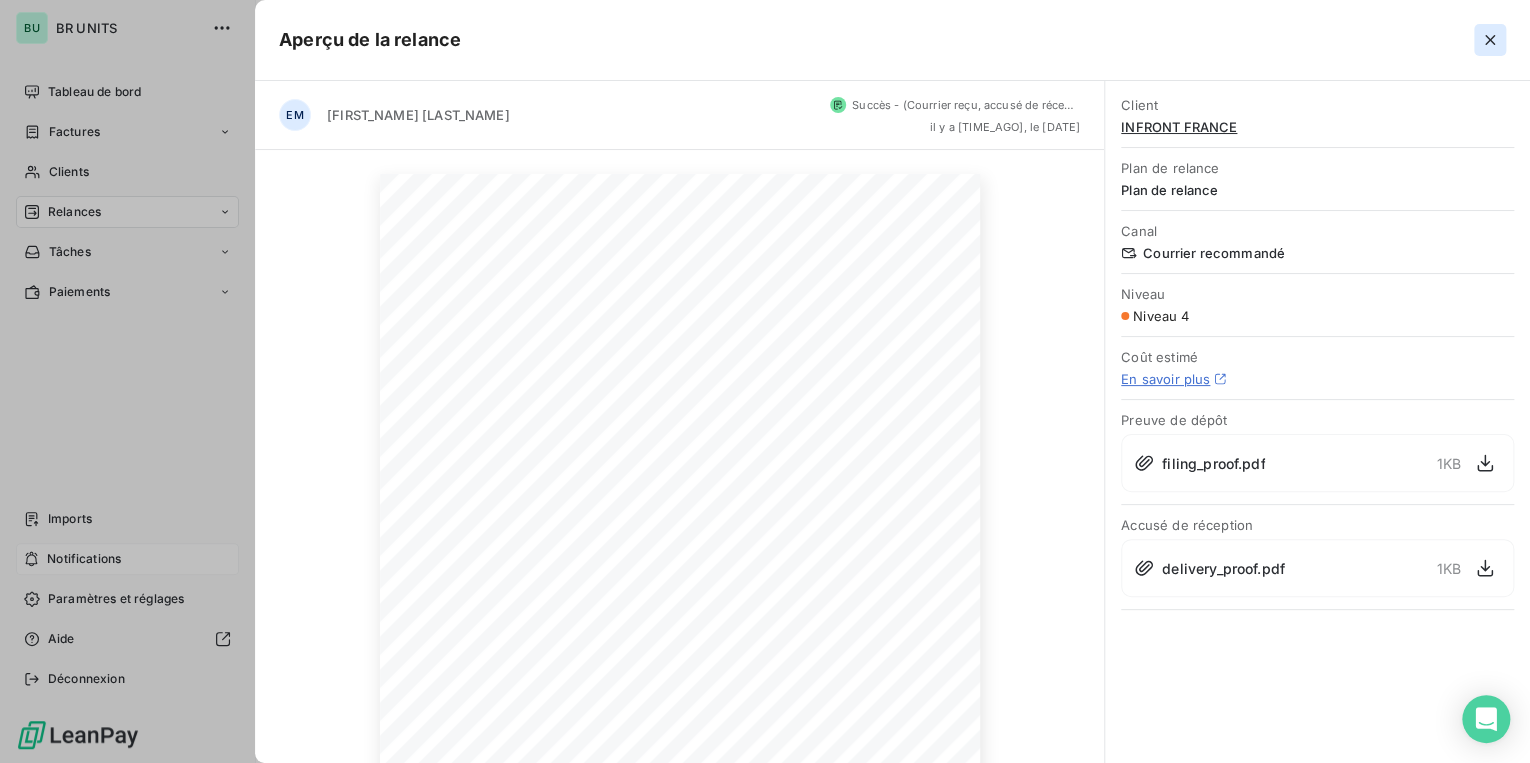 click 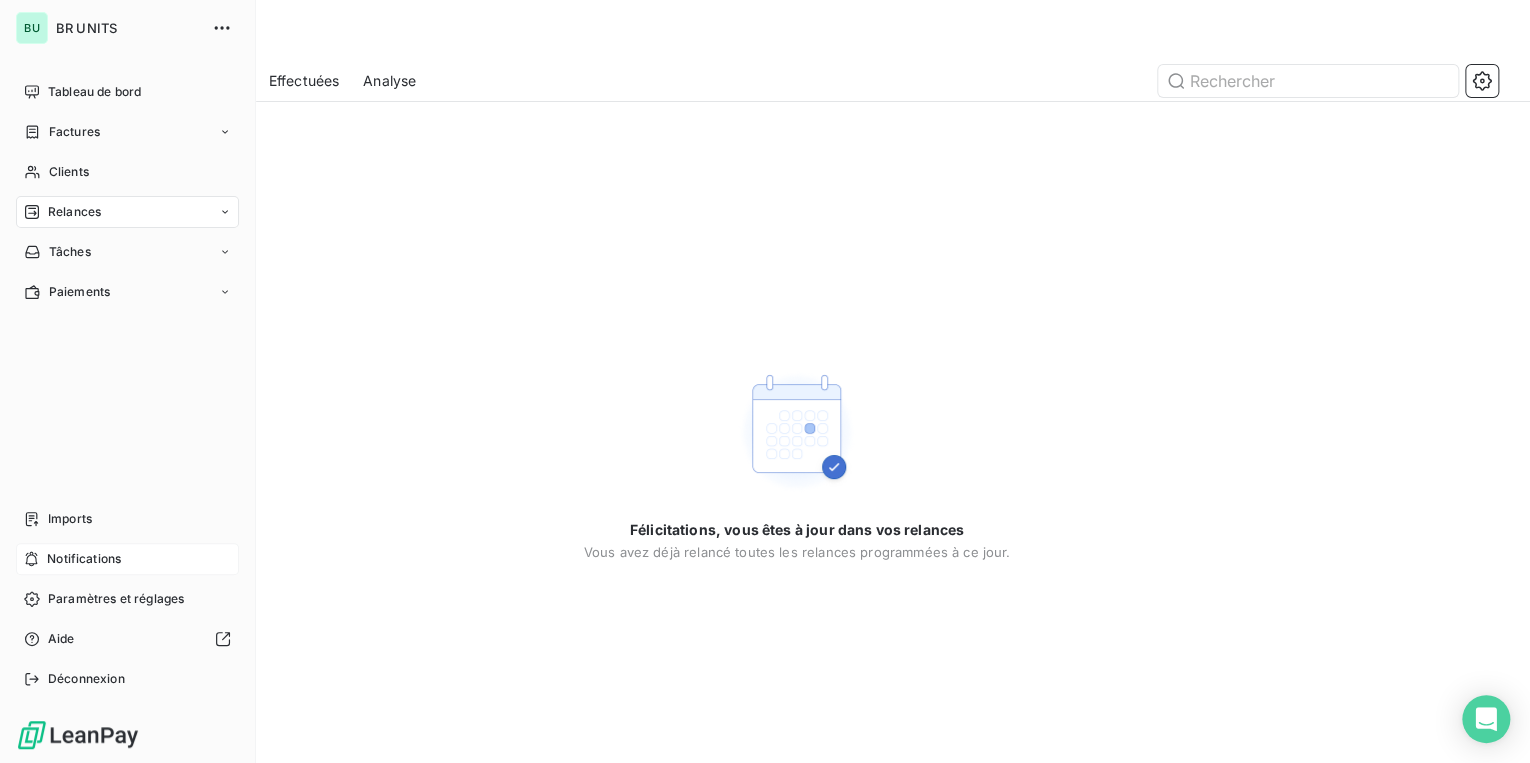 click on "Notifications" at bounding box center (84, 559) 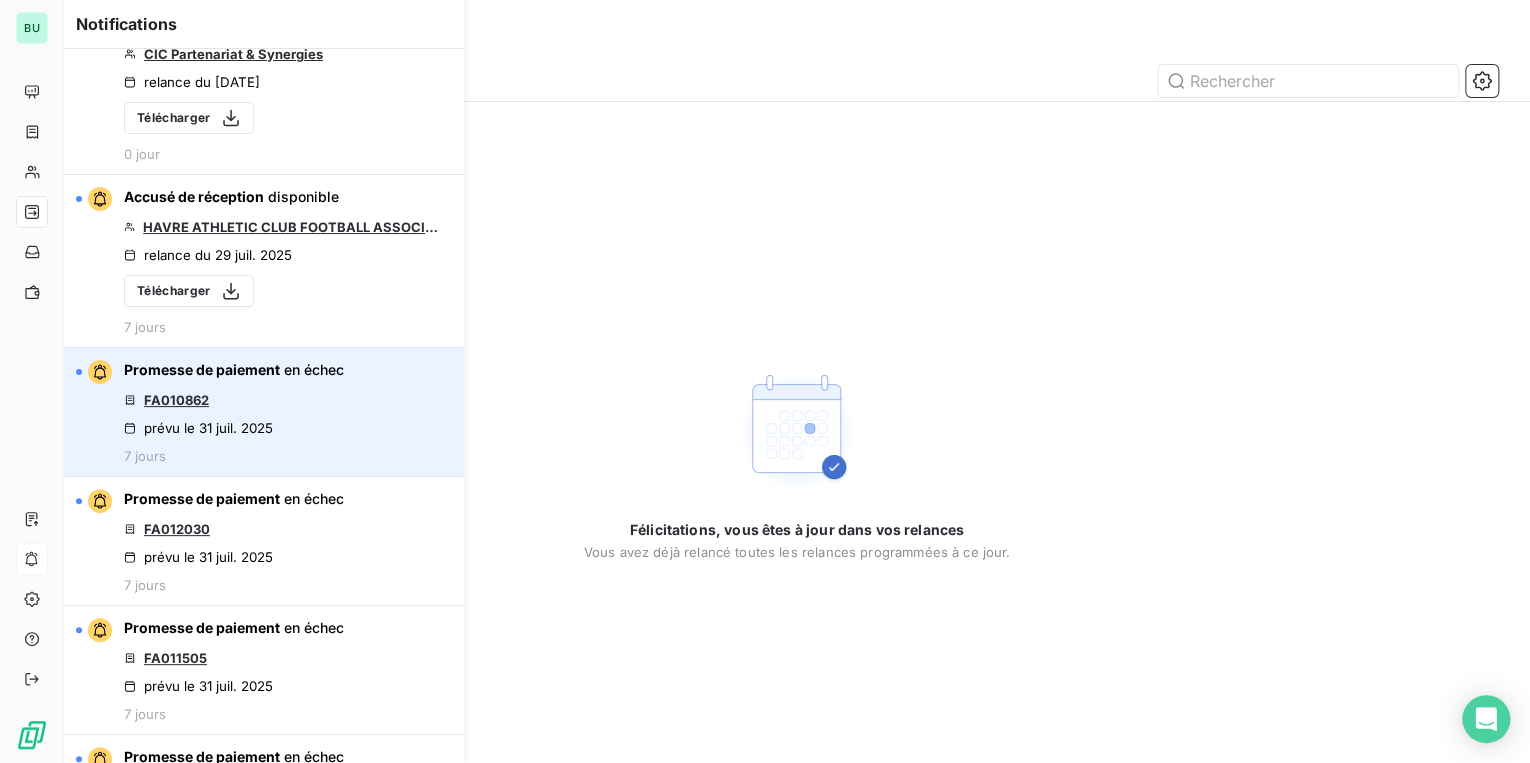 scroll, scrollTop: 240, scrollLeft: 0, axis: vertical 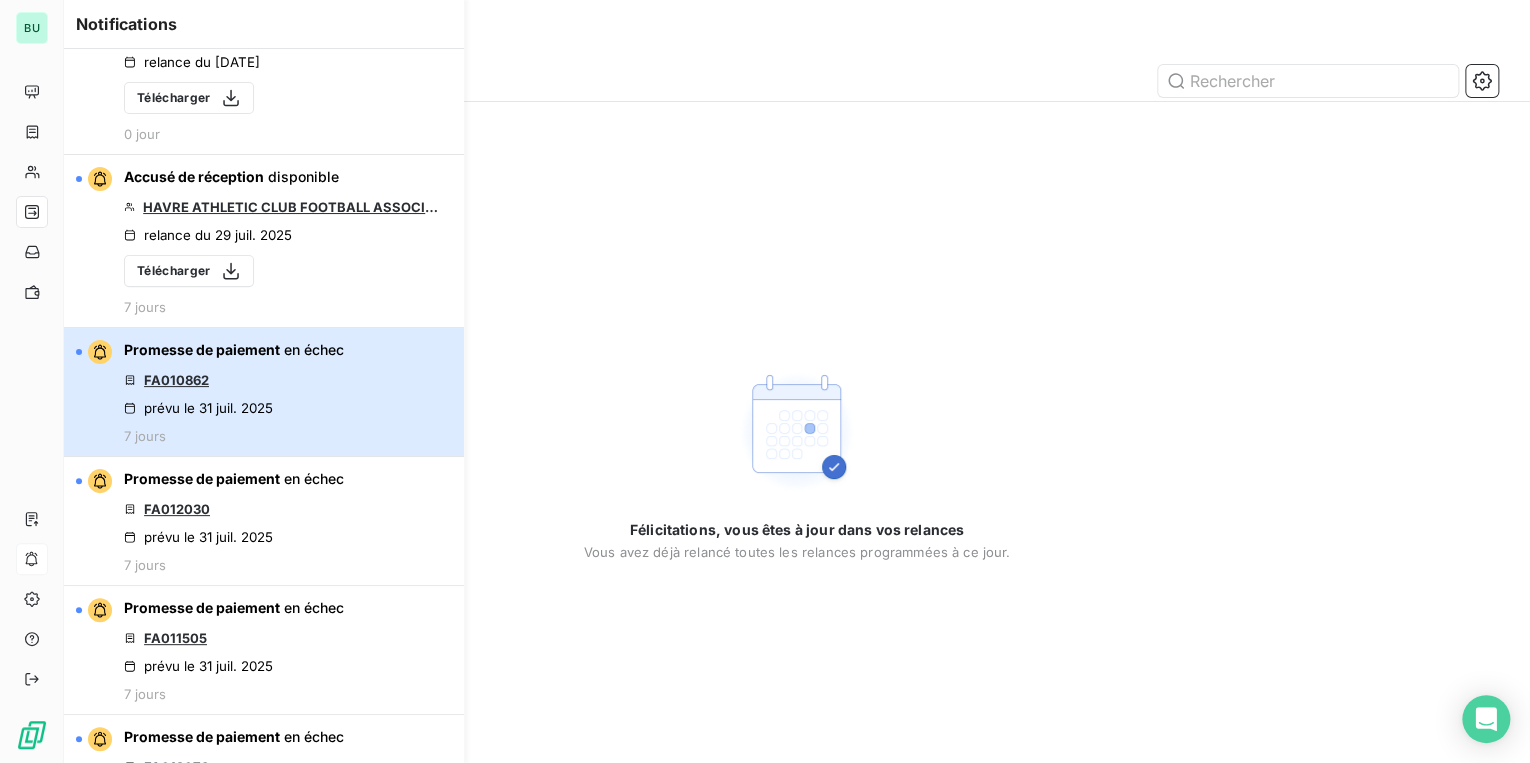 click on "Promesse de paiement   en échec FA010862 prévu le [DATE] 7 jours" at bounding box center [264, 392] 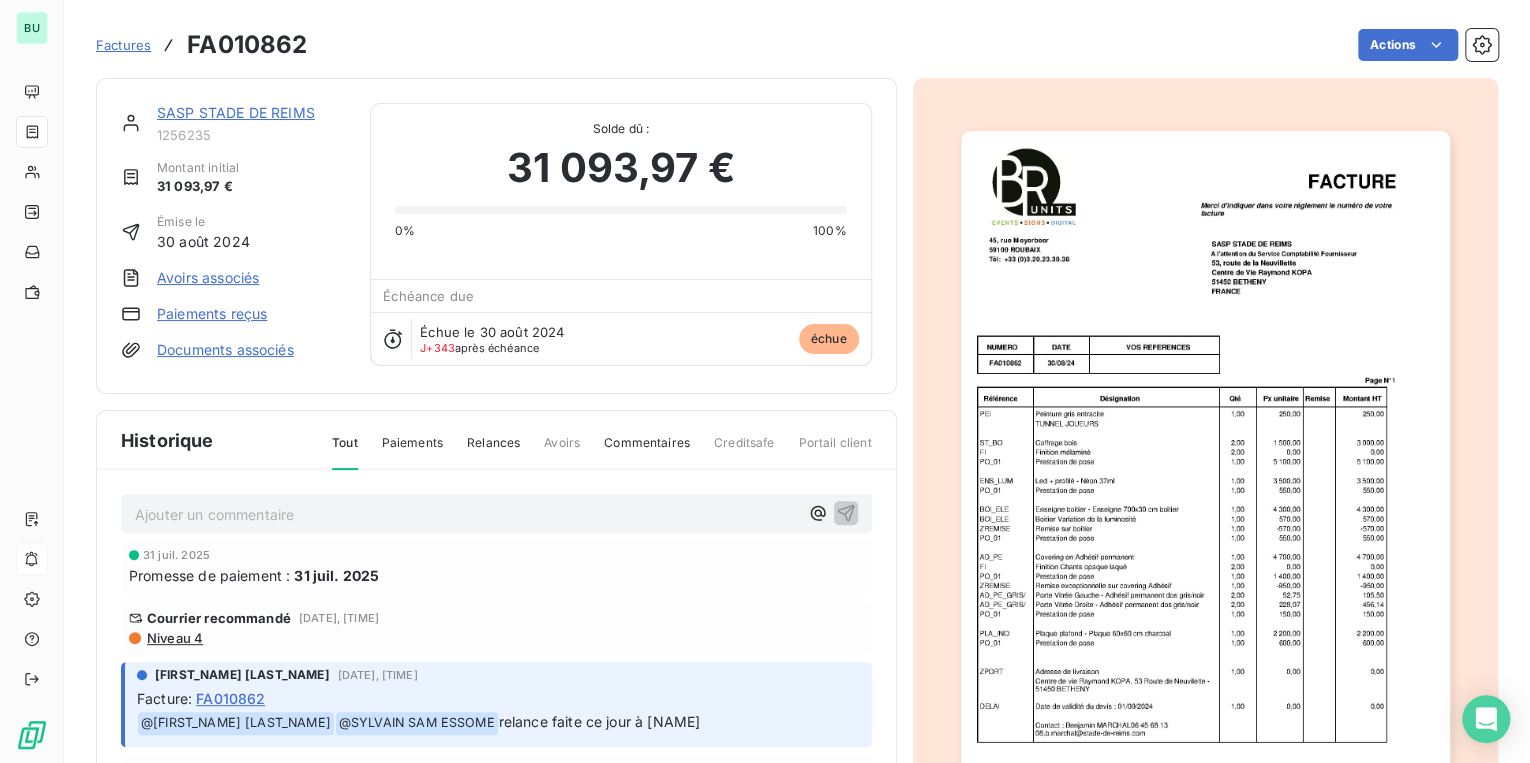 click on "SASP STADE DE REIMS" at bounding box center [236, 112] 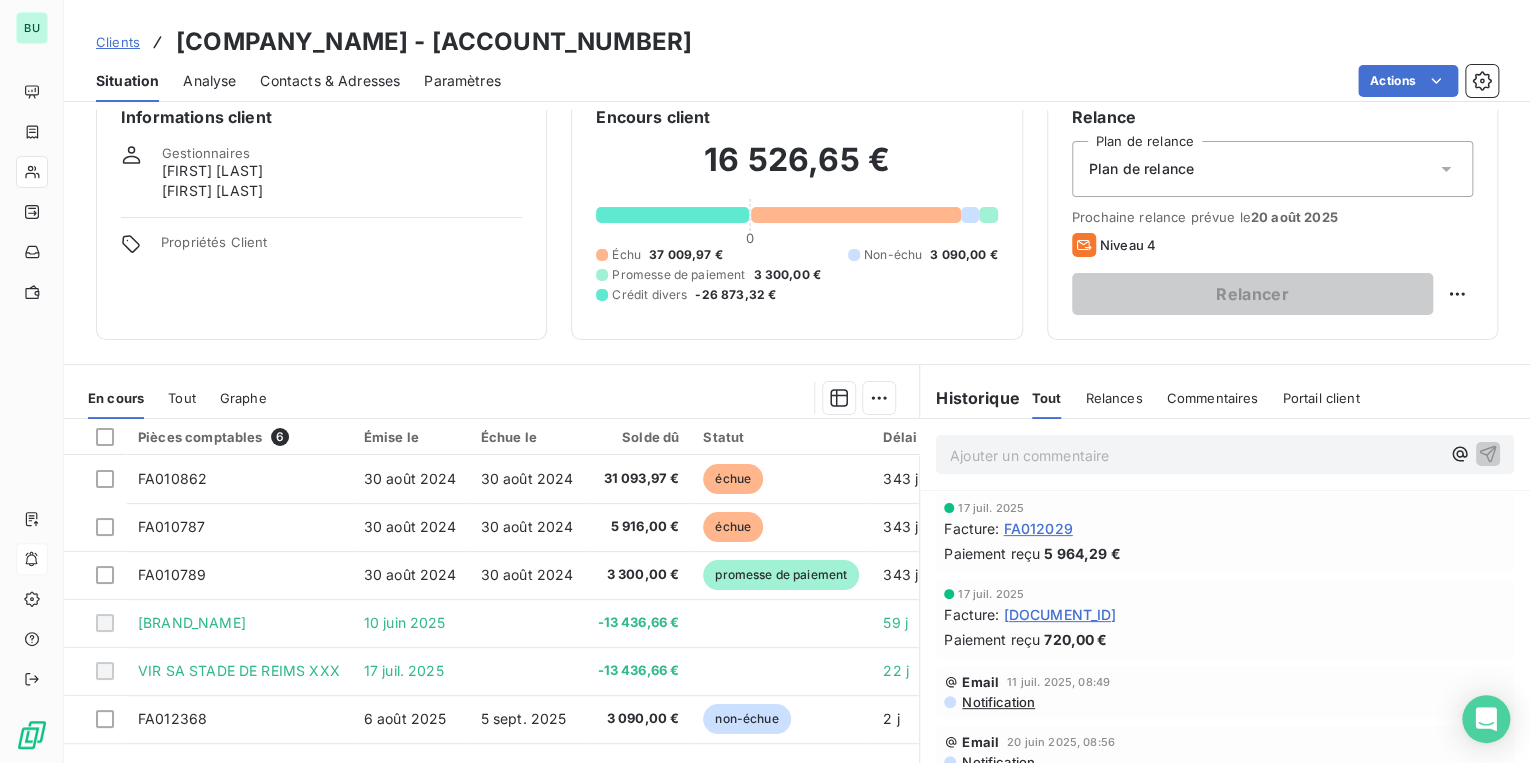 scroll, scrollTop: 142, scrollLeft: 0, axis: vertical 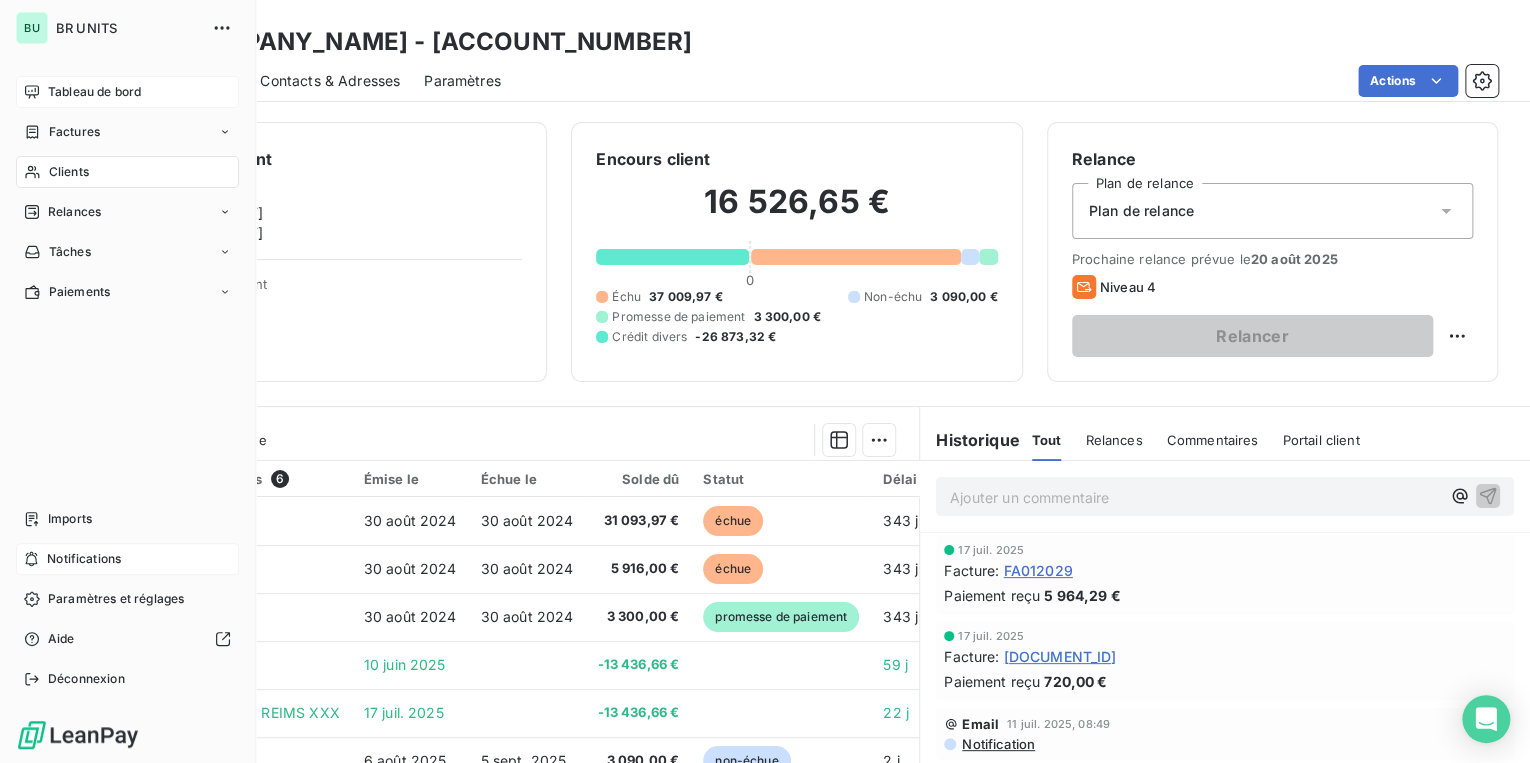click on "Tableau de bord" at bounding box center [94, 92] 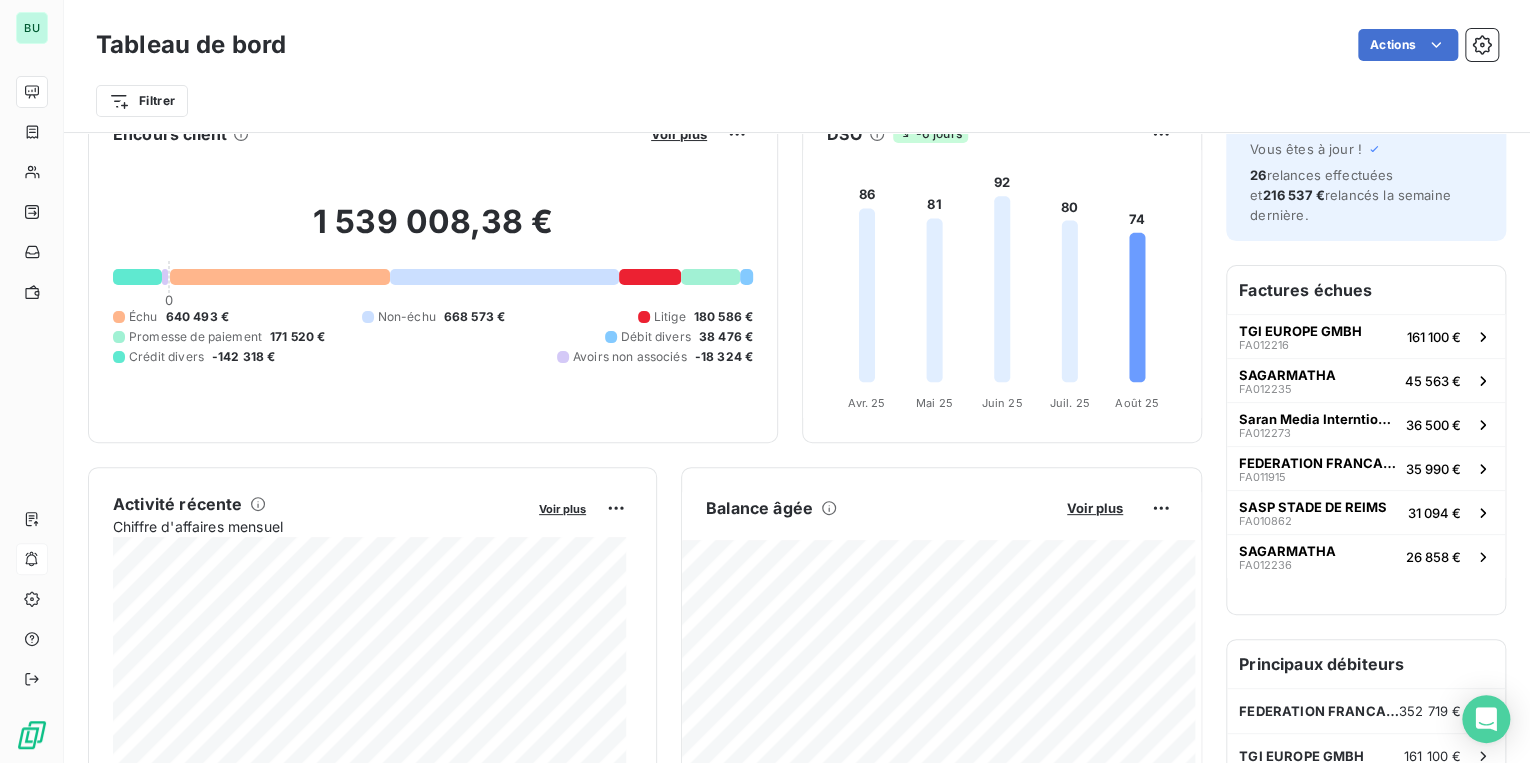 scroll, scrollTop: 0, scrollLeft: 0, axis: both 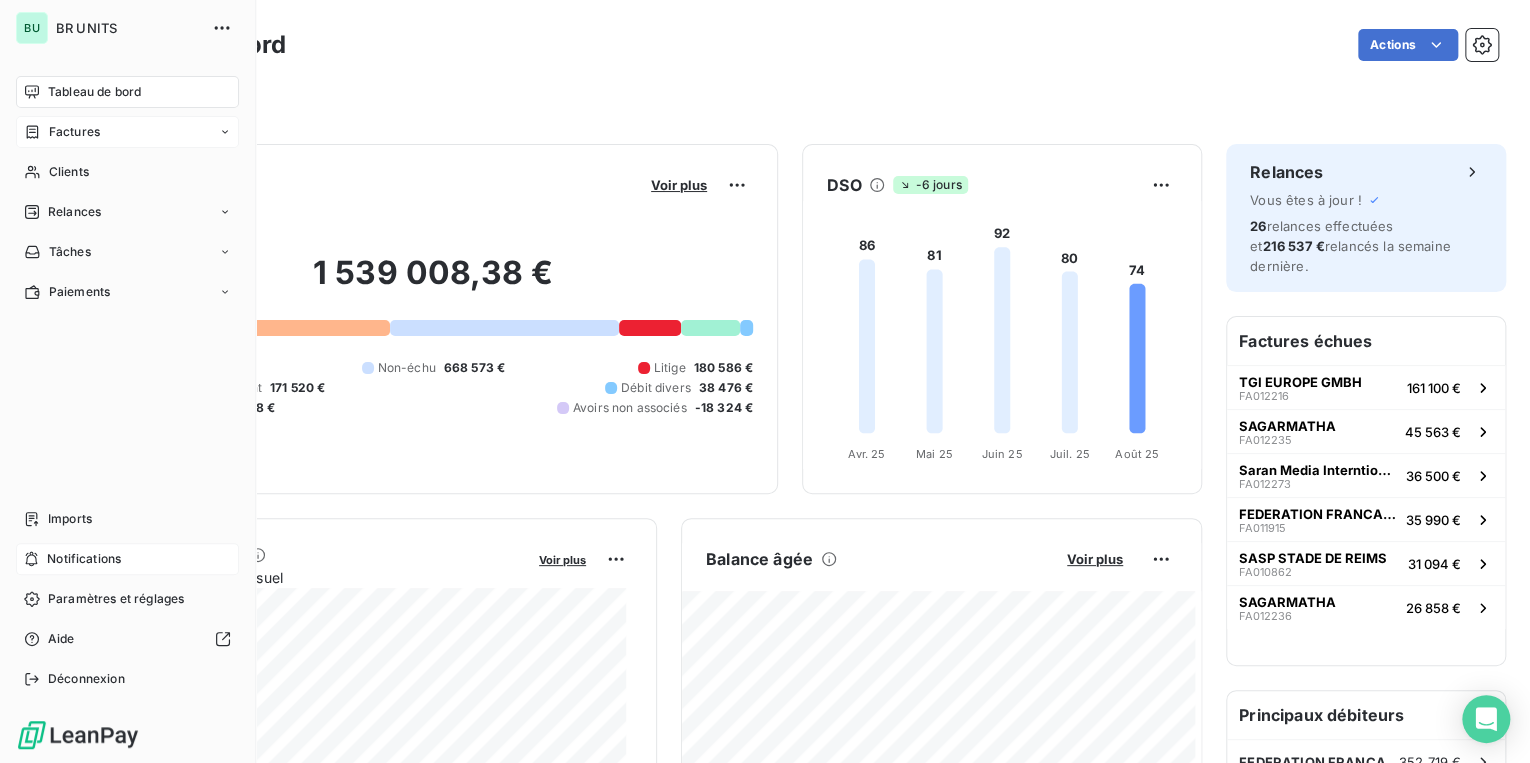 click on "Factures" at bounding box center (74, 132) 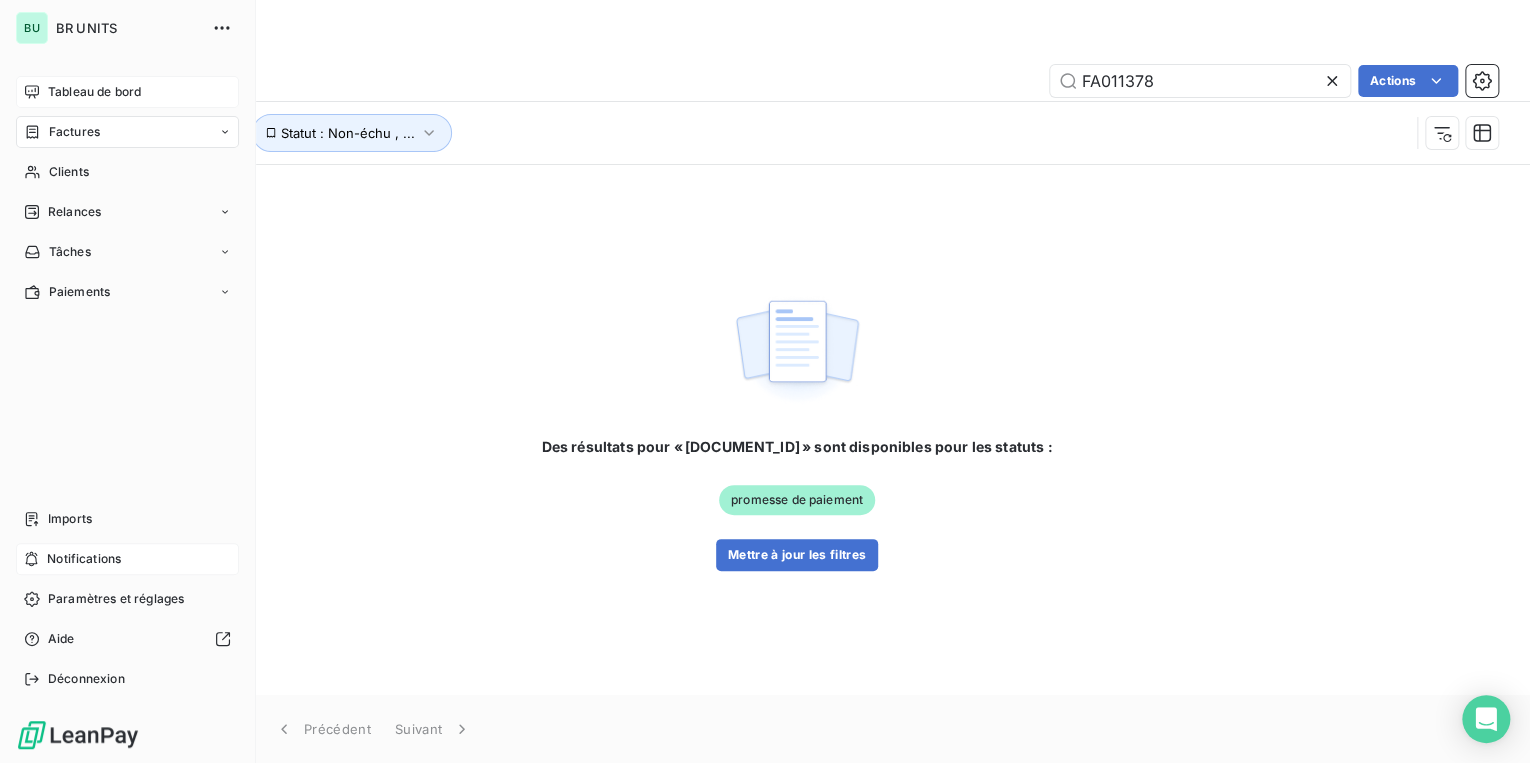 click on "Tableau de bord" at bounding box center [94, 92] 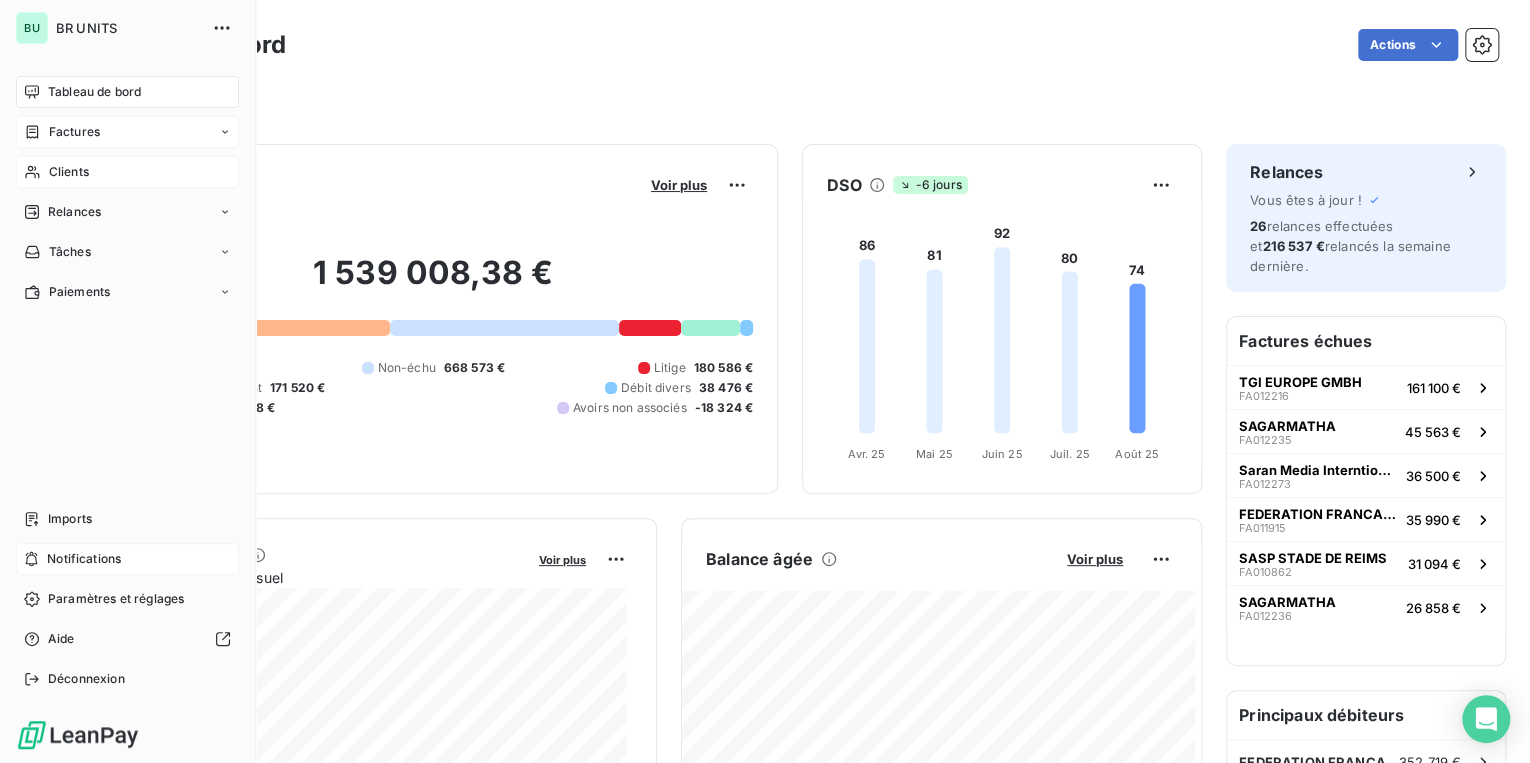 click on "Clients" at bounding box center (69, 172) 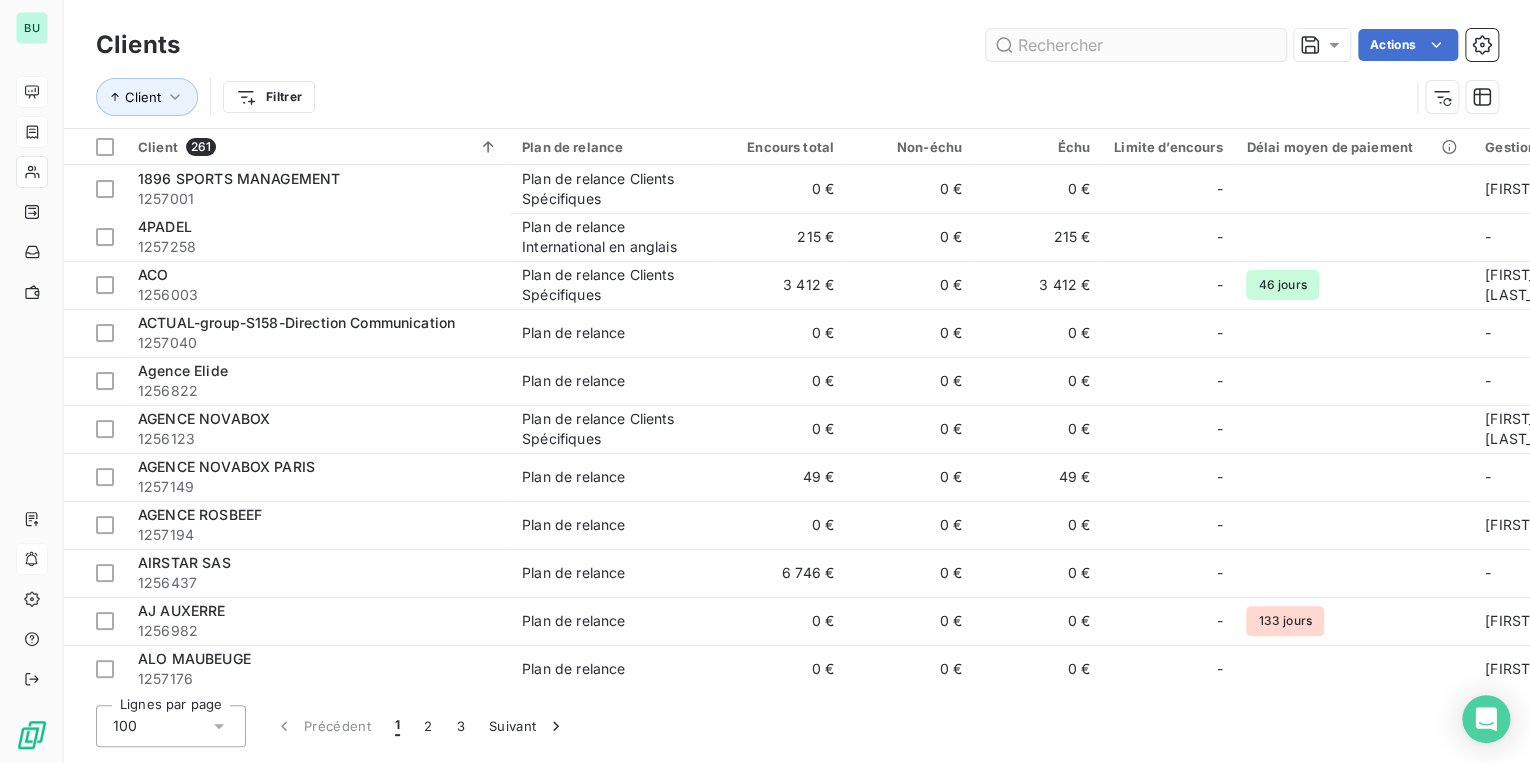 click at bounding box center (1136, 45) 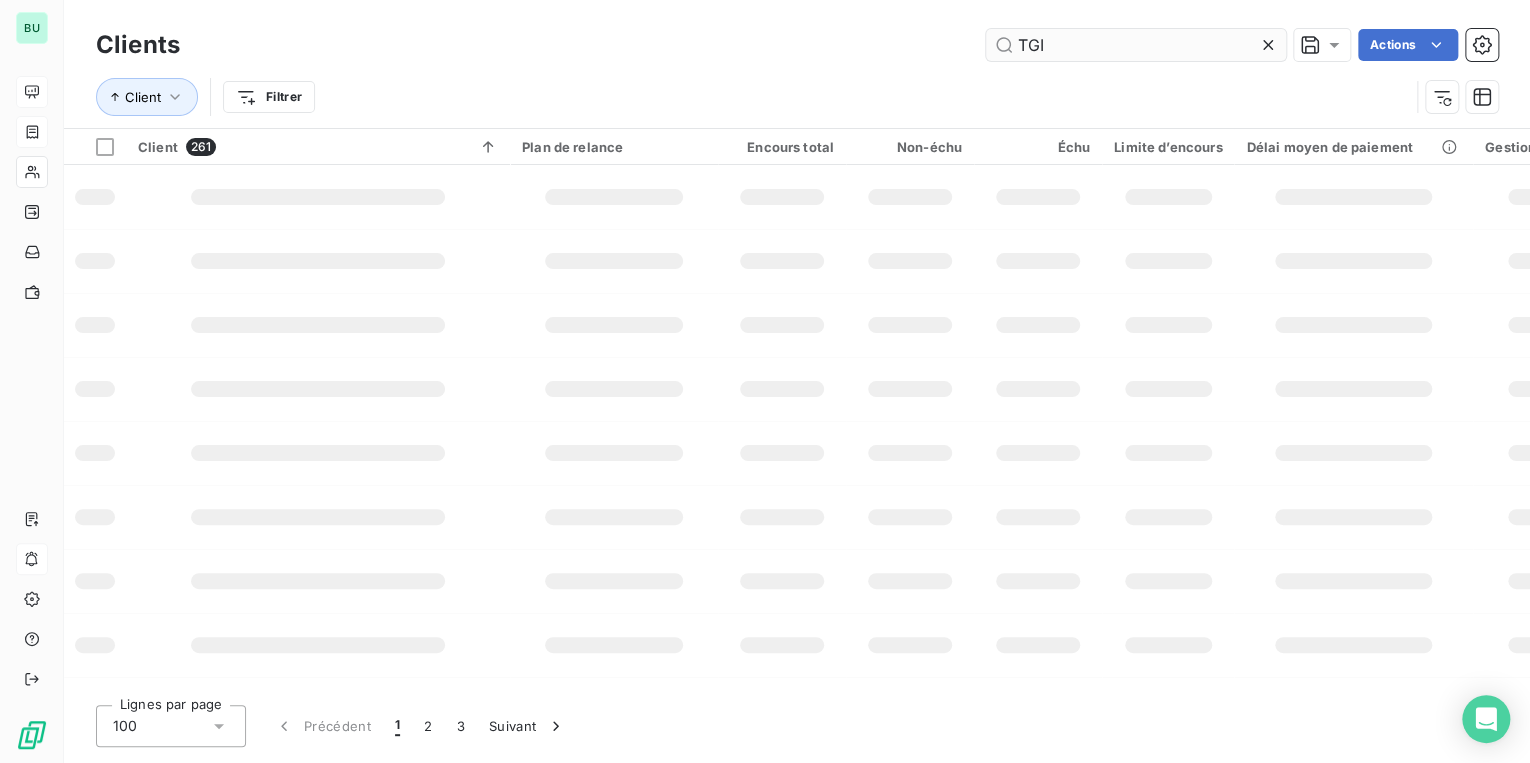 type on "TGI" 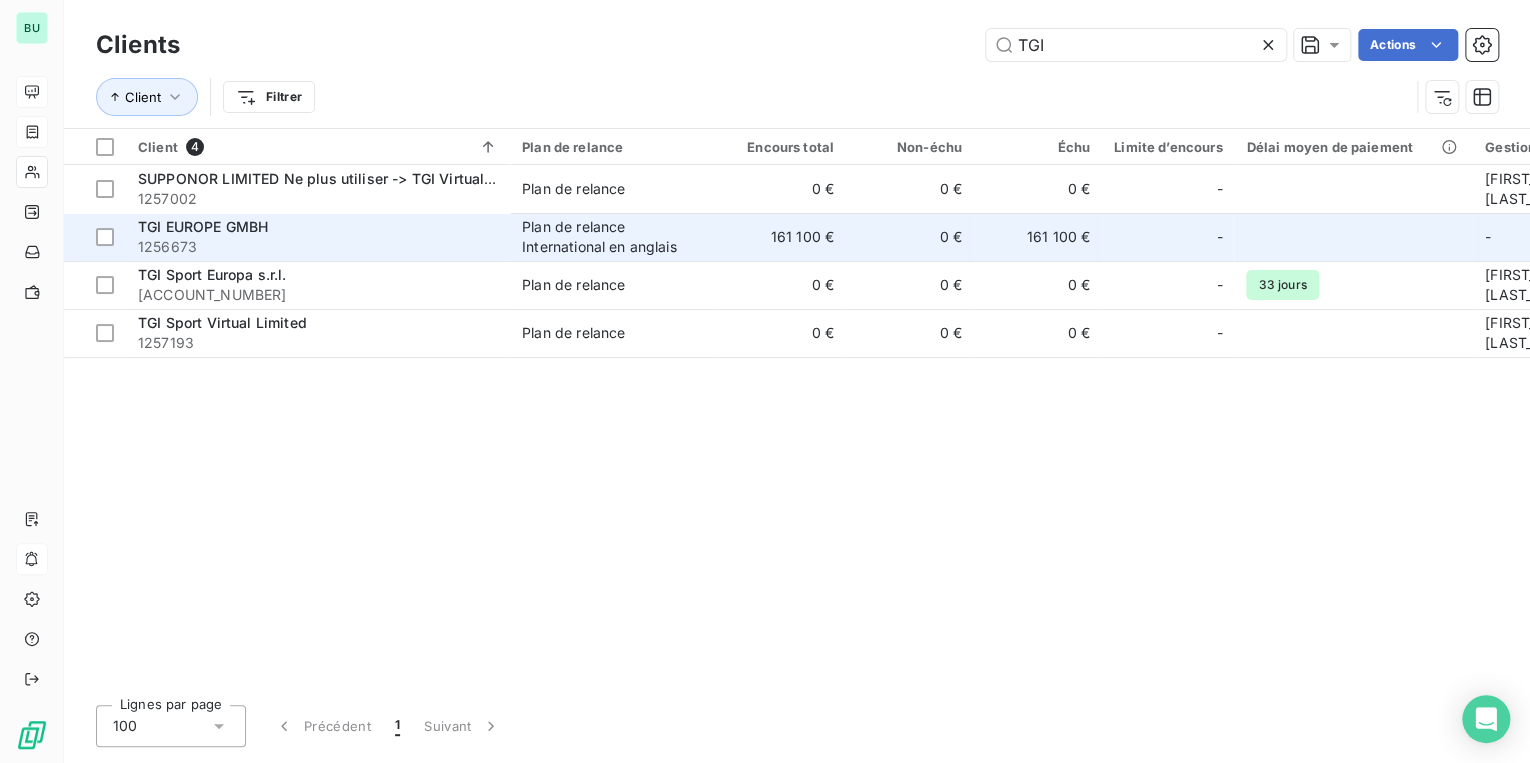 click on "1256673" at bounding box center (318, 247) 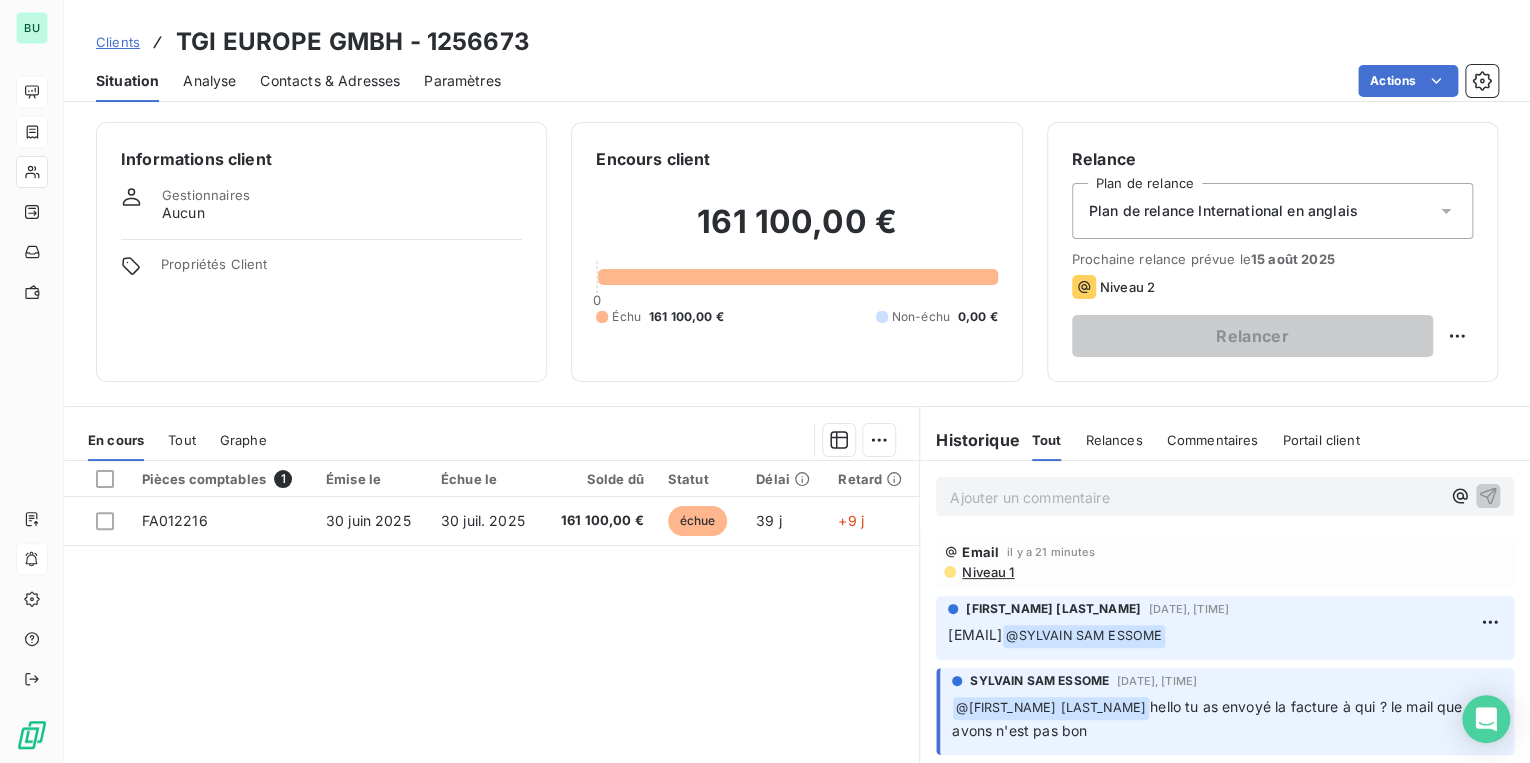 click on "Plan de relance International en anglais" at bounding box center [1223, 211] 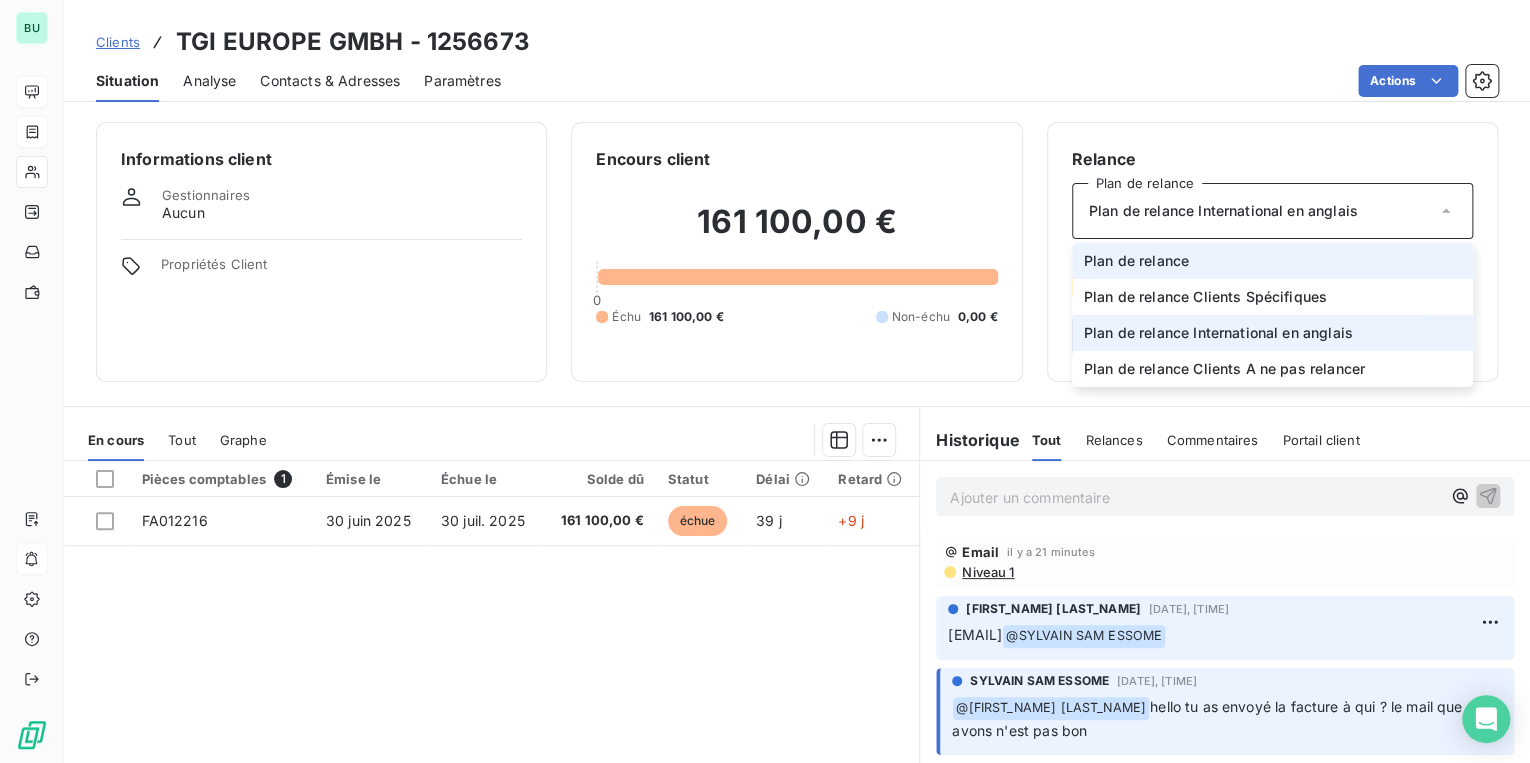 click on "Plan de relance" at bounding box center (1136, 261) 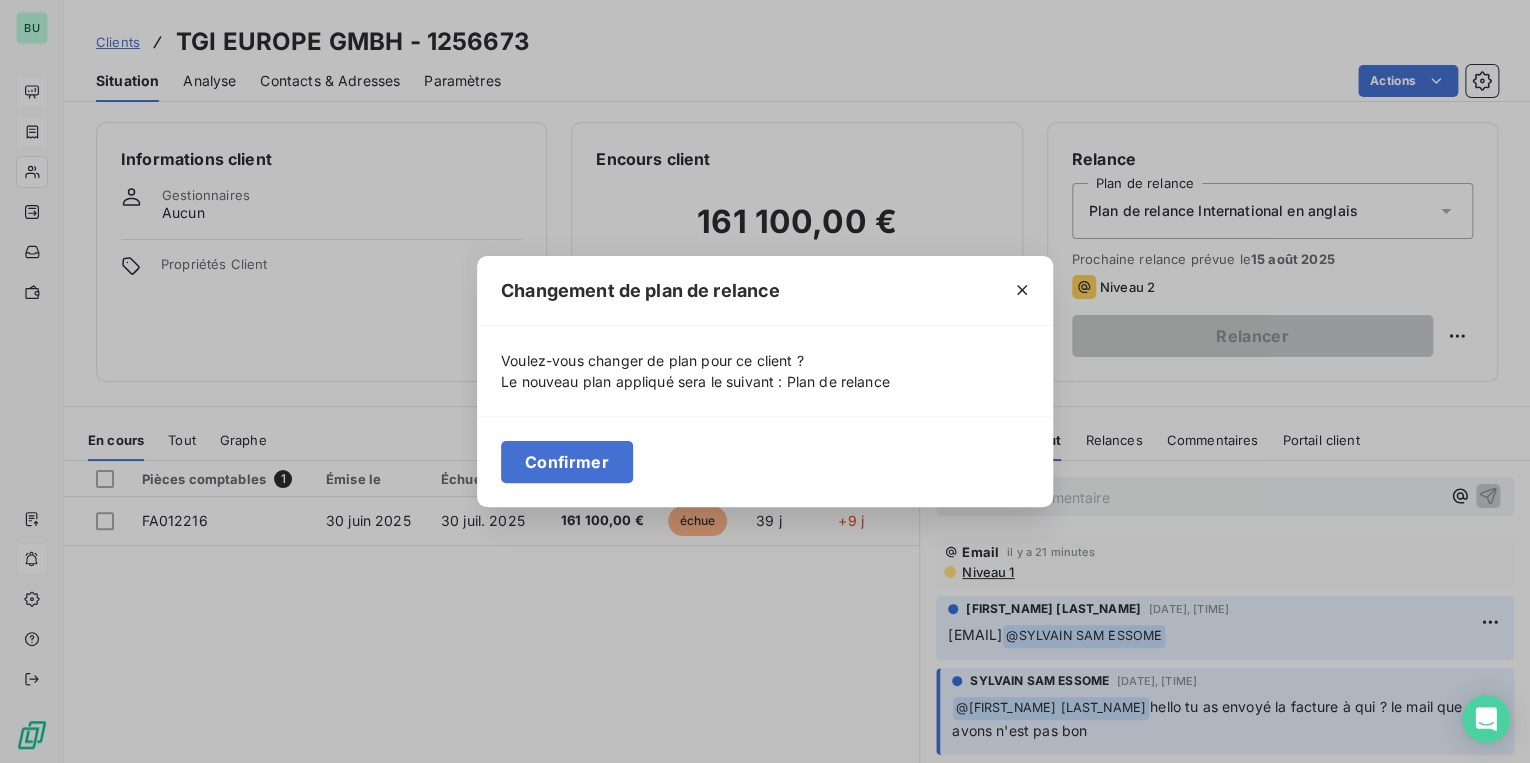 drag, startPoint x: 598, startPoint y: 458, endPoint x: 600, endPoint y: 474, distance: 16.124516 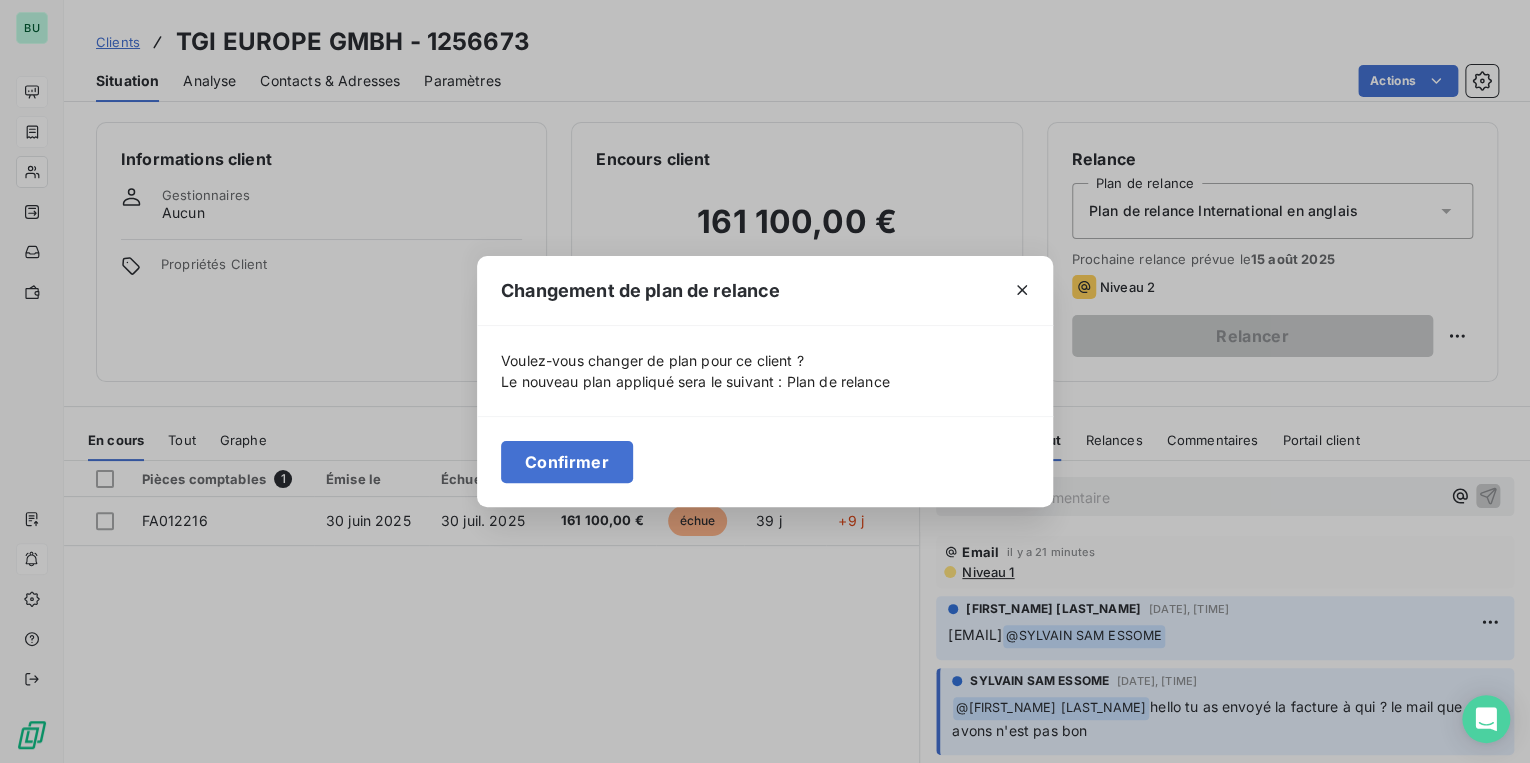 click on "Confirmer" at bounding box center [567, 462] 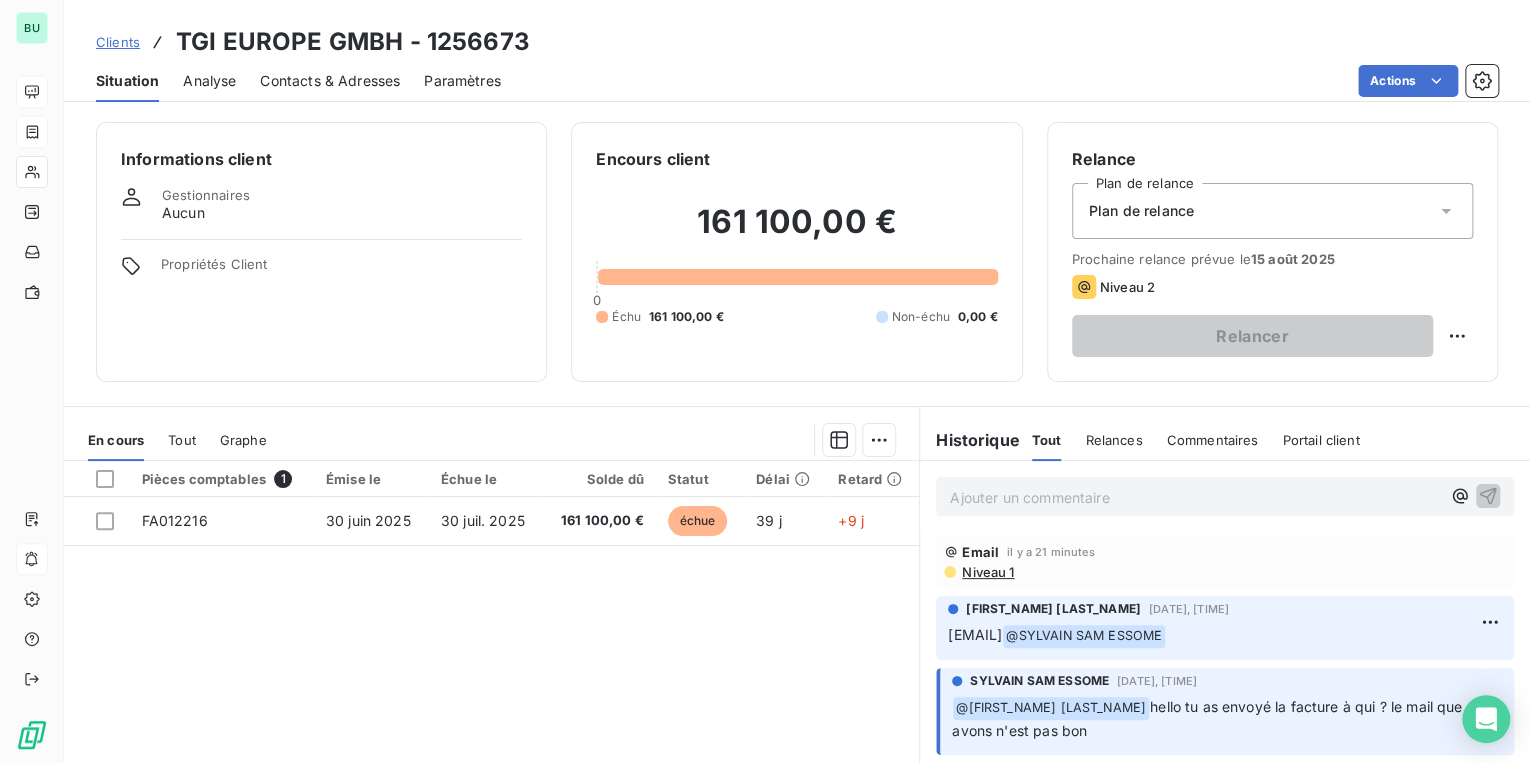 click on "Ajouter un commentaire ﻿" at bounding box center [1195, 497] 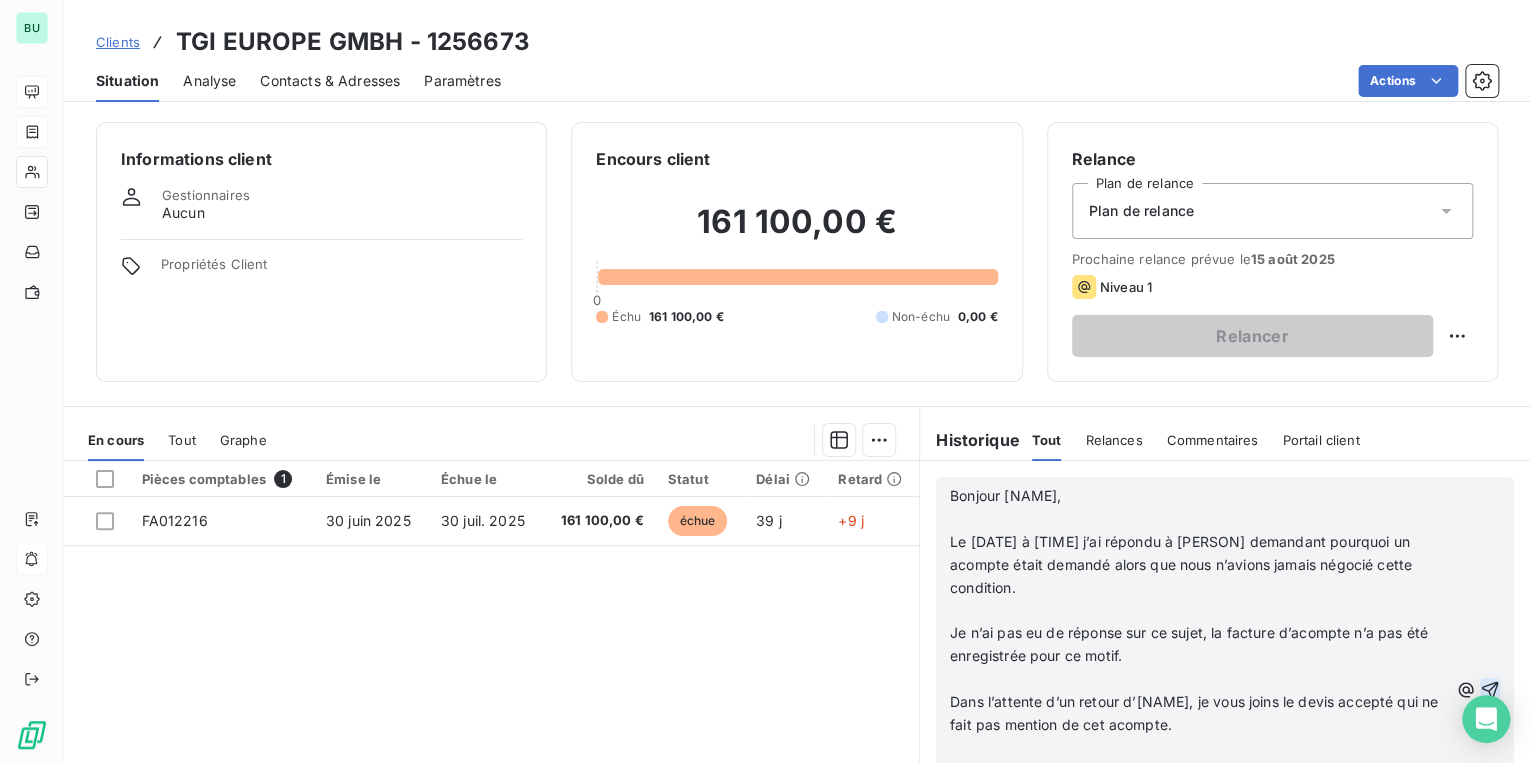 click 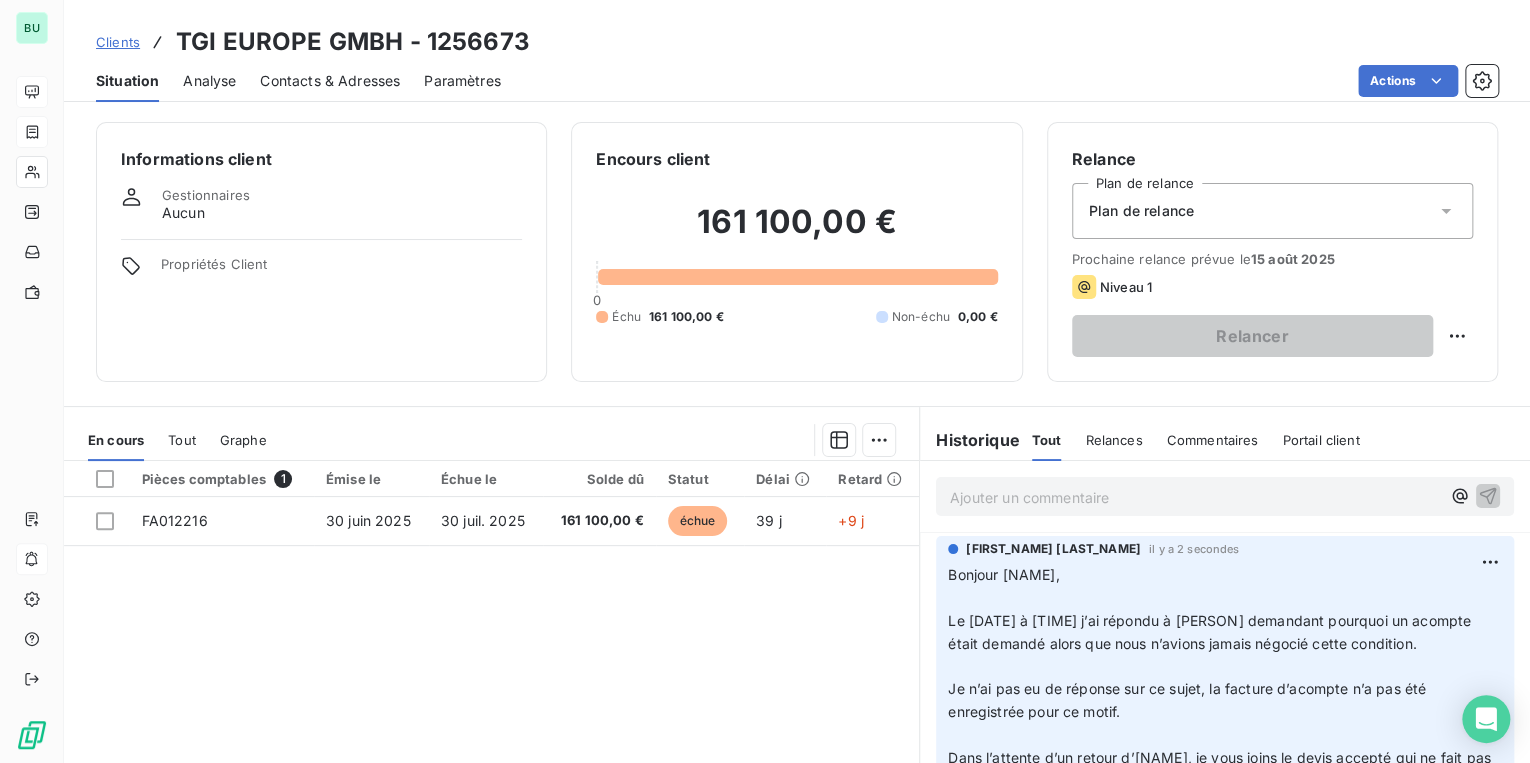 click on "Pièces comptables 1 Émise le Échue le Solde dû Statut Délai   Retard   FA012216 [DATE] [DATE] [CURRENCY] échue 39 j +9 j" at bounding box center (491, 653) 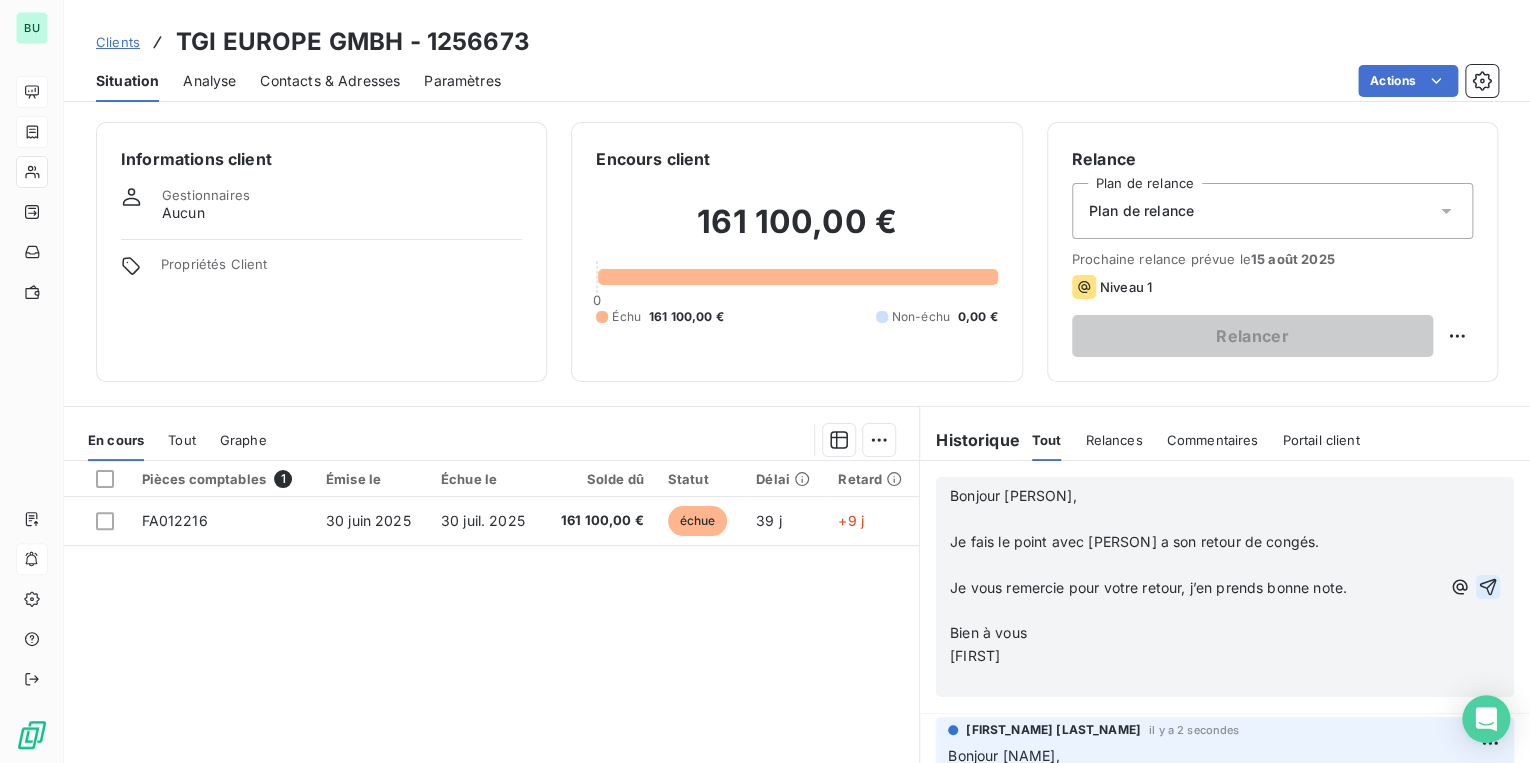 click 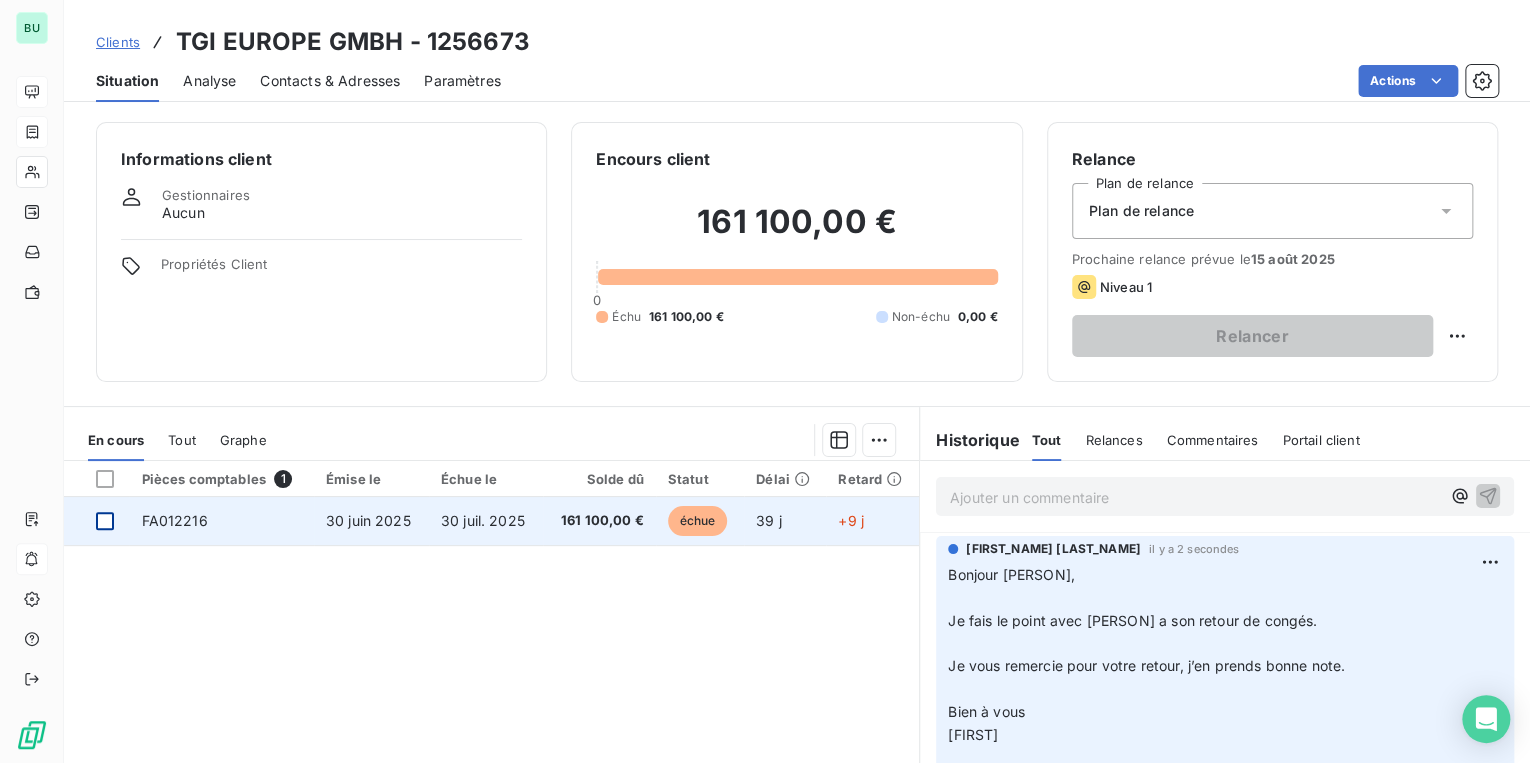 click at bounding box center [105, 521] 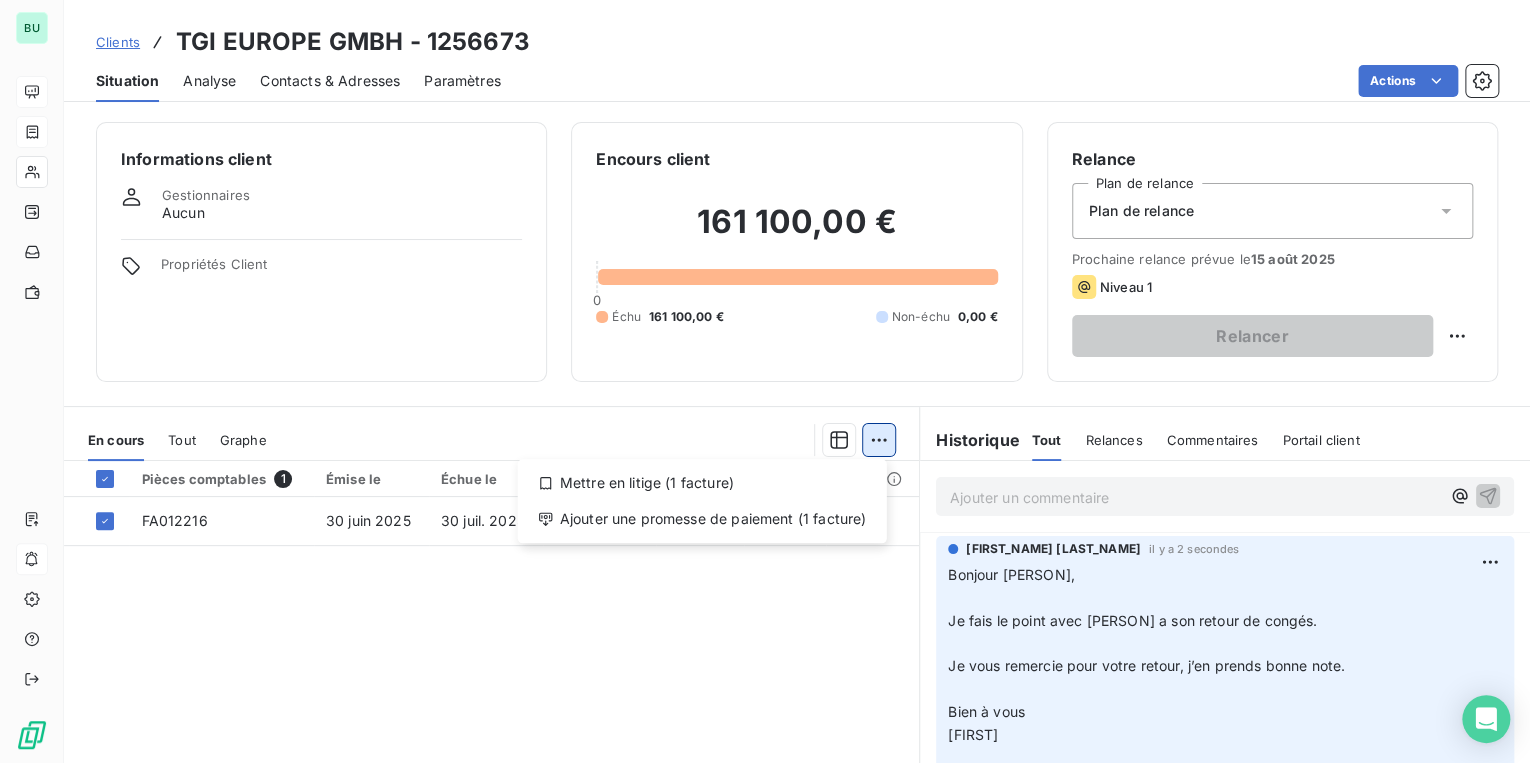 click on "BU [COMPANY_NAME] - [ACCOUNT_NUMBER] Situation Analyse Contacts & Adresses Paramètres Actions Informations client Gestionnaires Aucun Propriétés Client Encours client   [PRICE] 0 Échu [PRICE] Non-échu 0,00 €   Relance Plan de relance Plan de relance Prochaine relance prévue le  [DATE] Niveau 1 Relancer En cours Tout Graphe Mettre en litige (1 facture) Ajouter une promesse de paiement (1 facture) Pièces comptables 1 Émise le Échue le Solde dû Statut Délai   Retard   [DOCUMENT_ID] [DATE] [DATE] [PRICE] échue [DAYS] j +[DAYS] j Lignes par page 25 Précédent 1 Suivant Historique Tout Relances Commentaires Portail client Tout Relances Commentaires Portail client Ajouter un commentaire ﻿ [PERSON] il y a 2 secondes Bonjour [PERSON],
﻿
Je fais le point avec [PERSON] a son retour de congés.
﻿
Je vous remercie pour votre retour, j’en prends bonne note.
﻿
Bien à vous
[PERSON]
﻿ [PERSON] il y a 2 minutes
﻿" at bounding box center (765, 381) 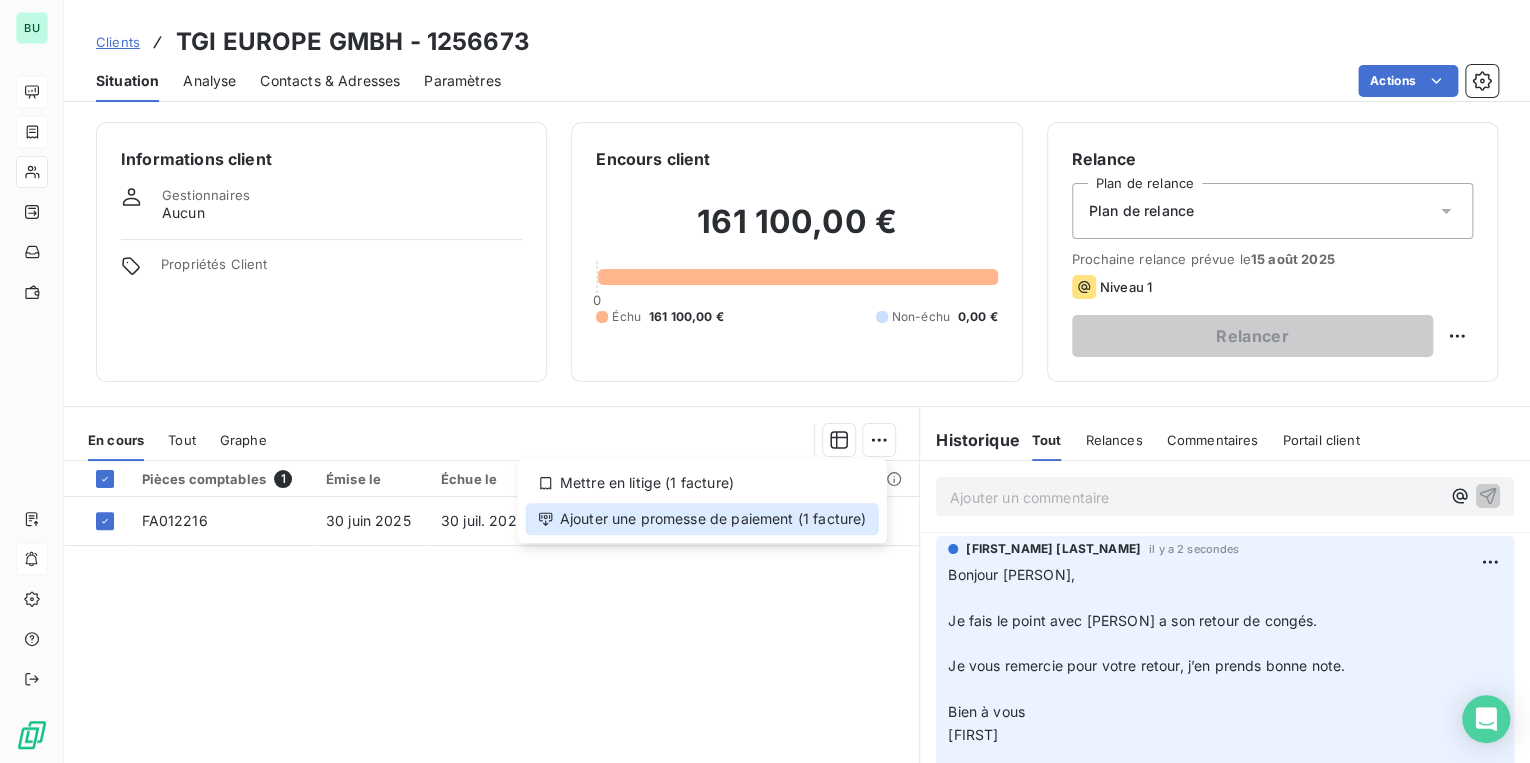 click on "Ajouter une promesse de paiement (1 facture)" at bounding box center (702, 519) 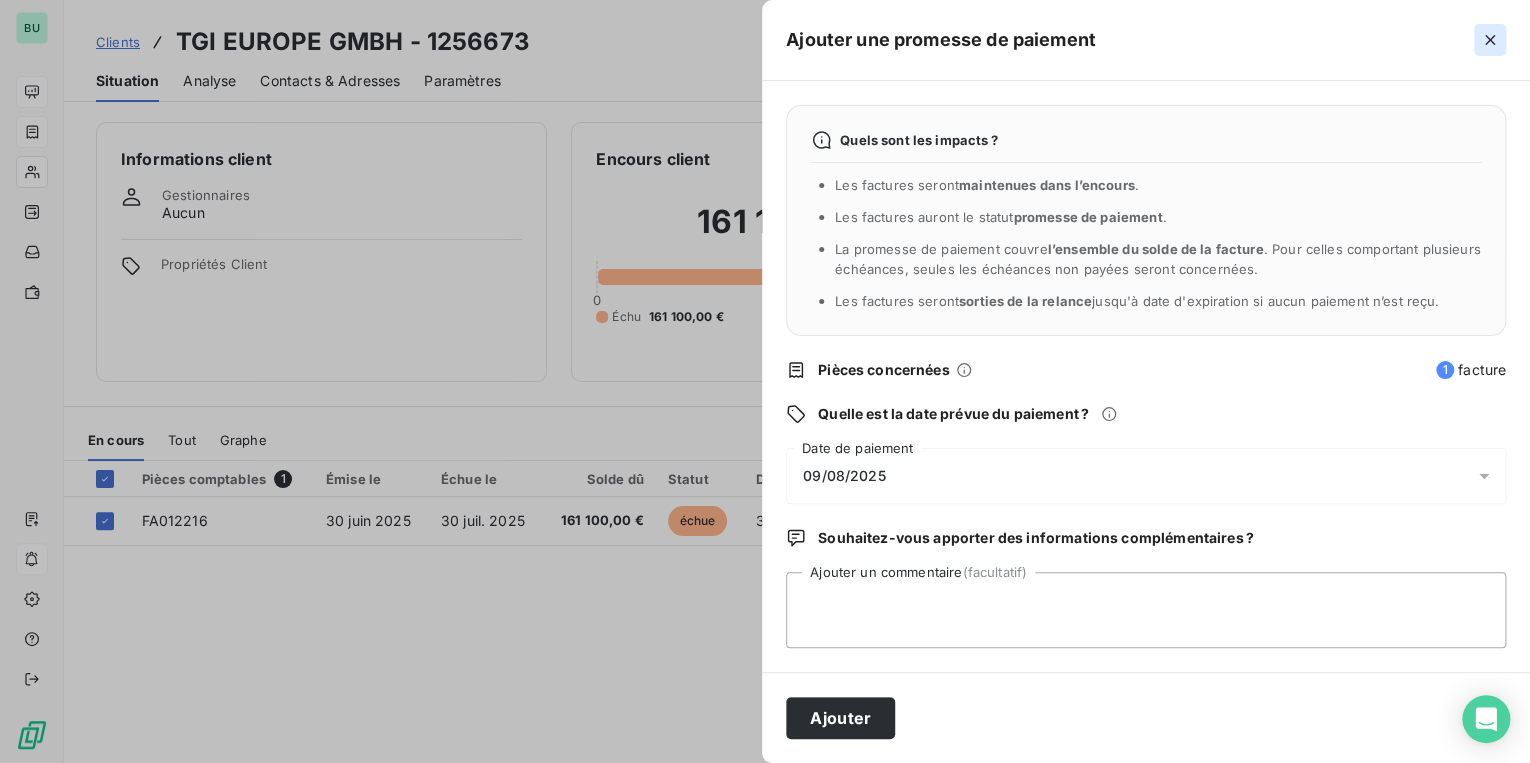 click 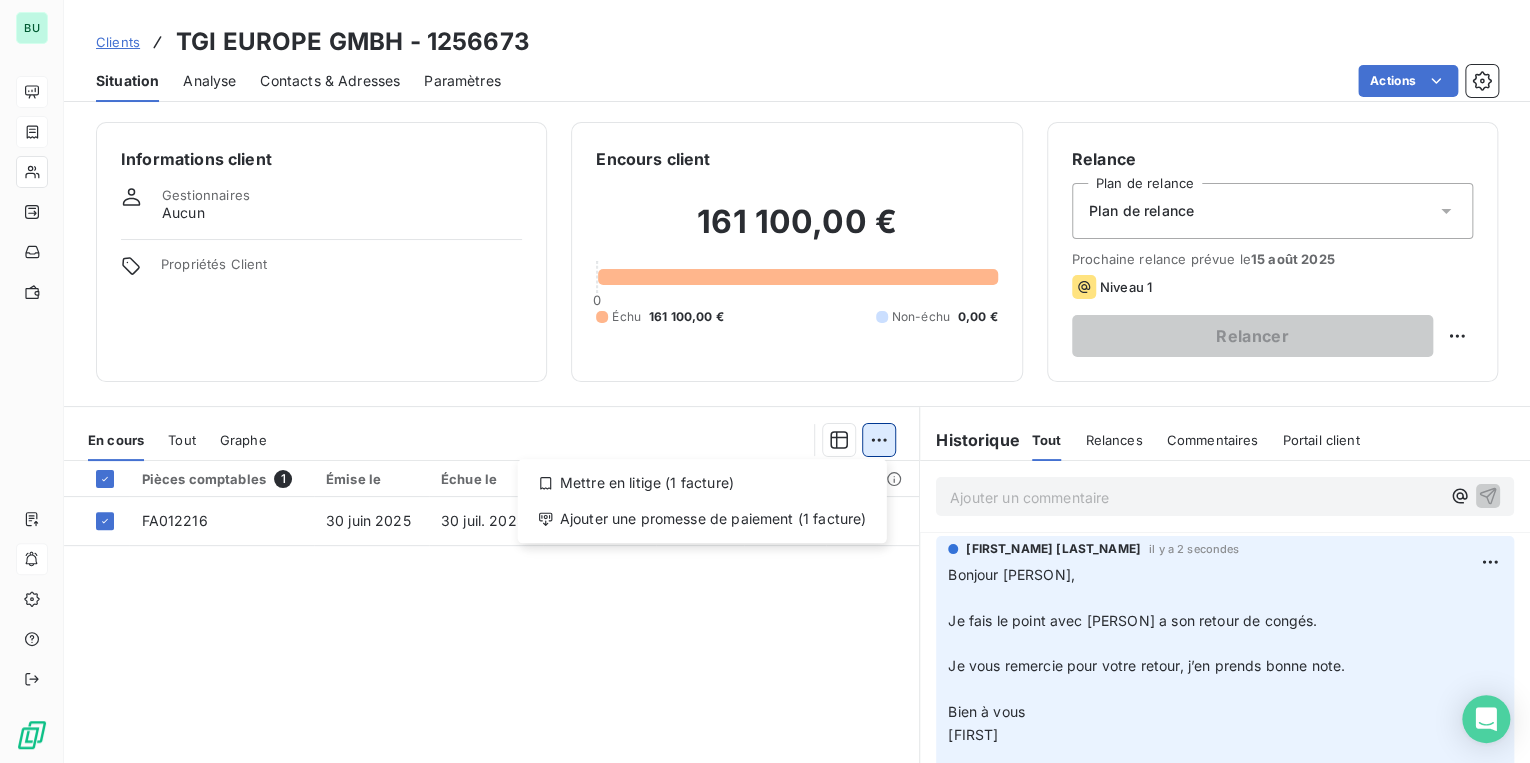 click on "BU [COMPANY_NAME] - [ACCOUNT_NUMBER] Situation Analyse Contacts & Adresses Paramètres Actions Informations client Gestionnaires Aucun Propriétés Client Encours client   [PRICE] 0 Échu [PRICE] Non-échu 0,00 €   Relance Plan de relance Plan de relance Prochaine relance prévue le  [DATE] Niveau 1 Relancer En cours Tout Graphe Mettre en litige (1 facture) Ajouter une promesse de paiement (1 facture) Pièces comptables 1 Émise le Échue le Solde dû Statut Délai   Retard   [DOCUMENT_ID] [DATE] [DATE] [PRICE] échue [DAYS] j +[DAYS] j Lignes par page 25 Précédent 1 Suivant Historique Tout Relances Commentaires Portail client Tout Relances Commentaires Portail client Ajouter un commentaire ﻿ [PERSON] il y a 2 secondes Bonjour [PERSON],
﻿
Je fais le point avec [PERSON] a son retour de congés.
﻿
Je vous remercie pour votre retour, j’en prends bonne note.
﻿
Bien à vous
[PERSON]
﻿ [PERSON] il y a 2 minutes
﻿" at bounding box center (765, 381) 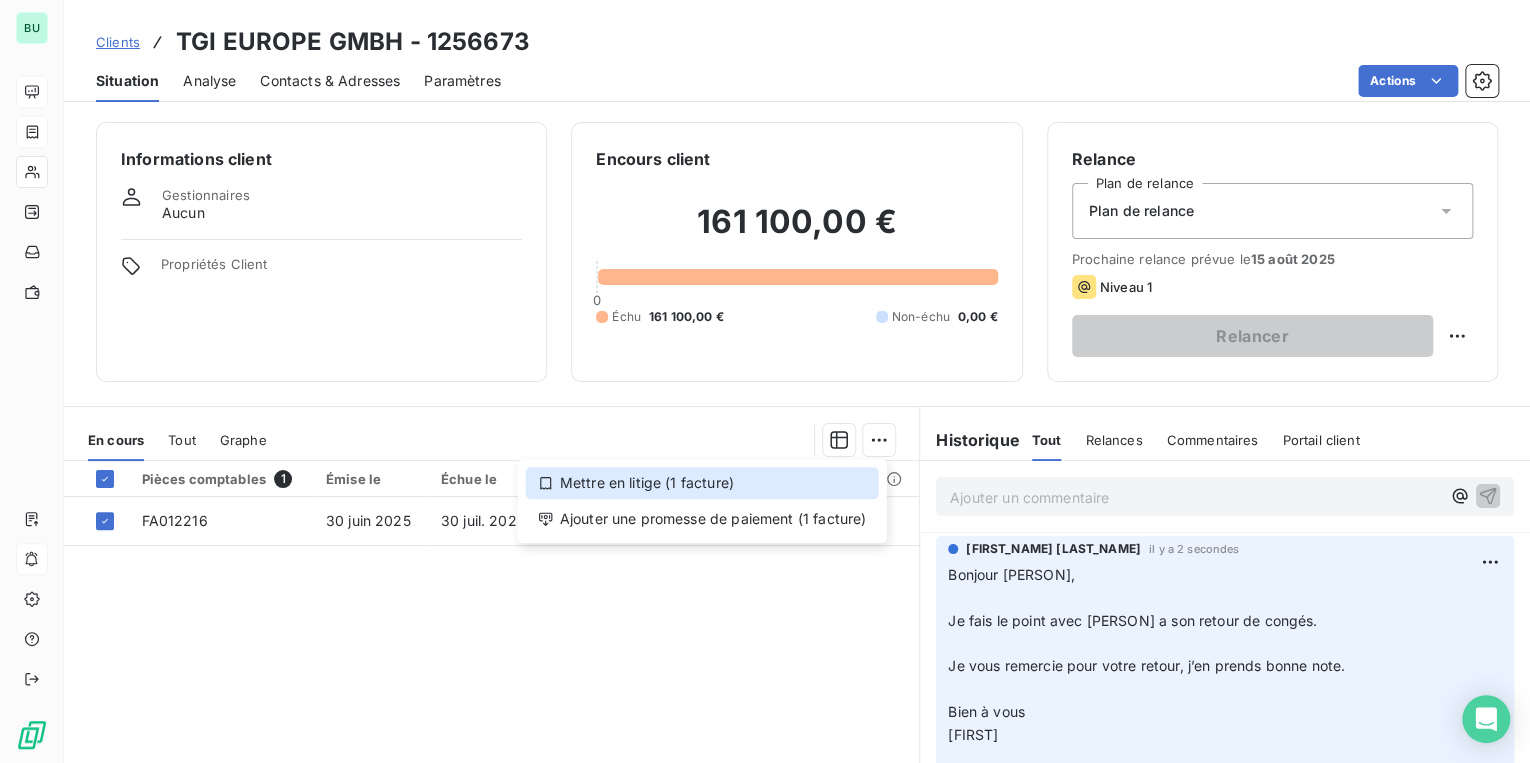 click on "Mettre en litige (1 facture)" at bounding box center [702, 483] 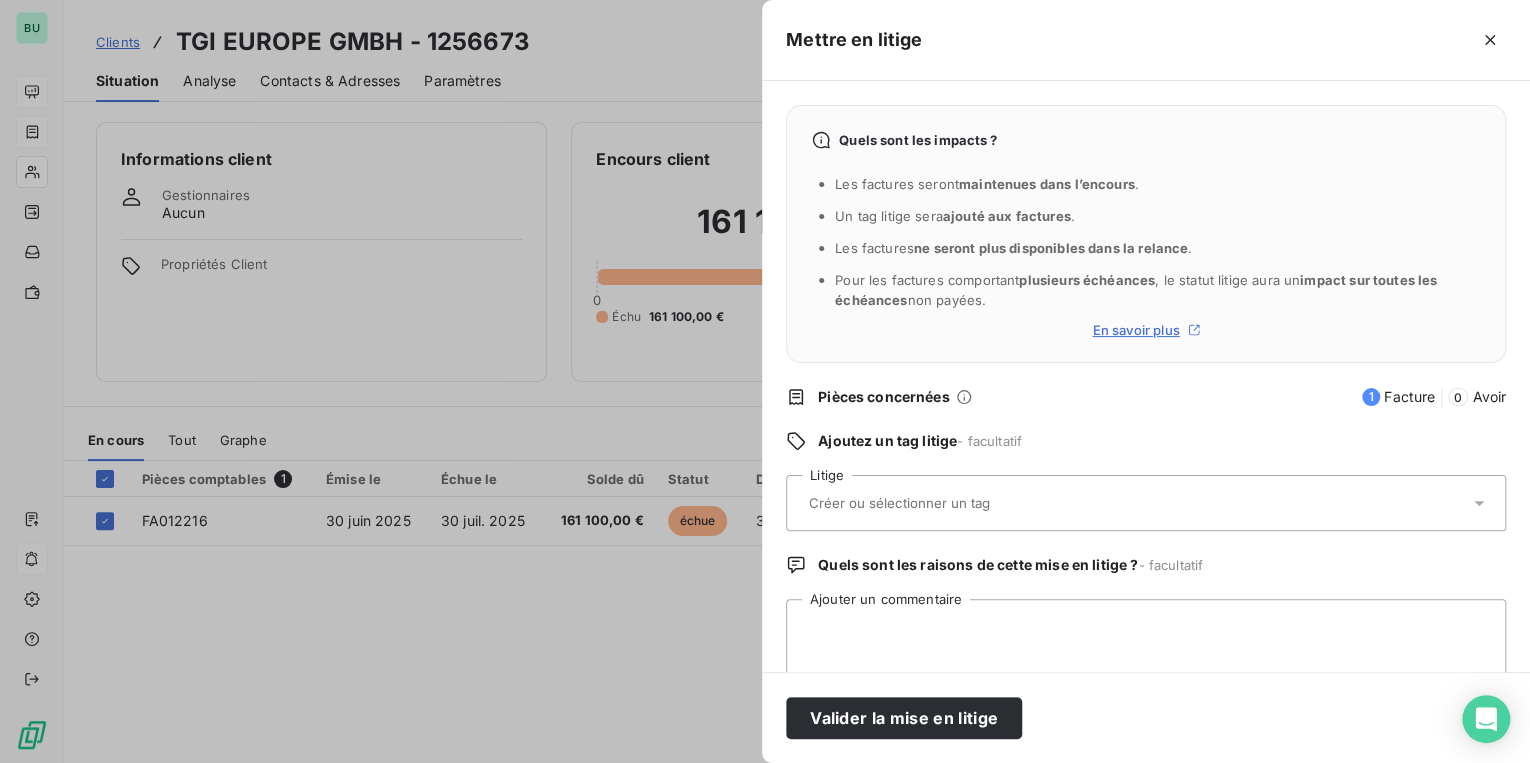 click at bounding box center [952, 503] 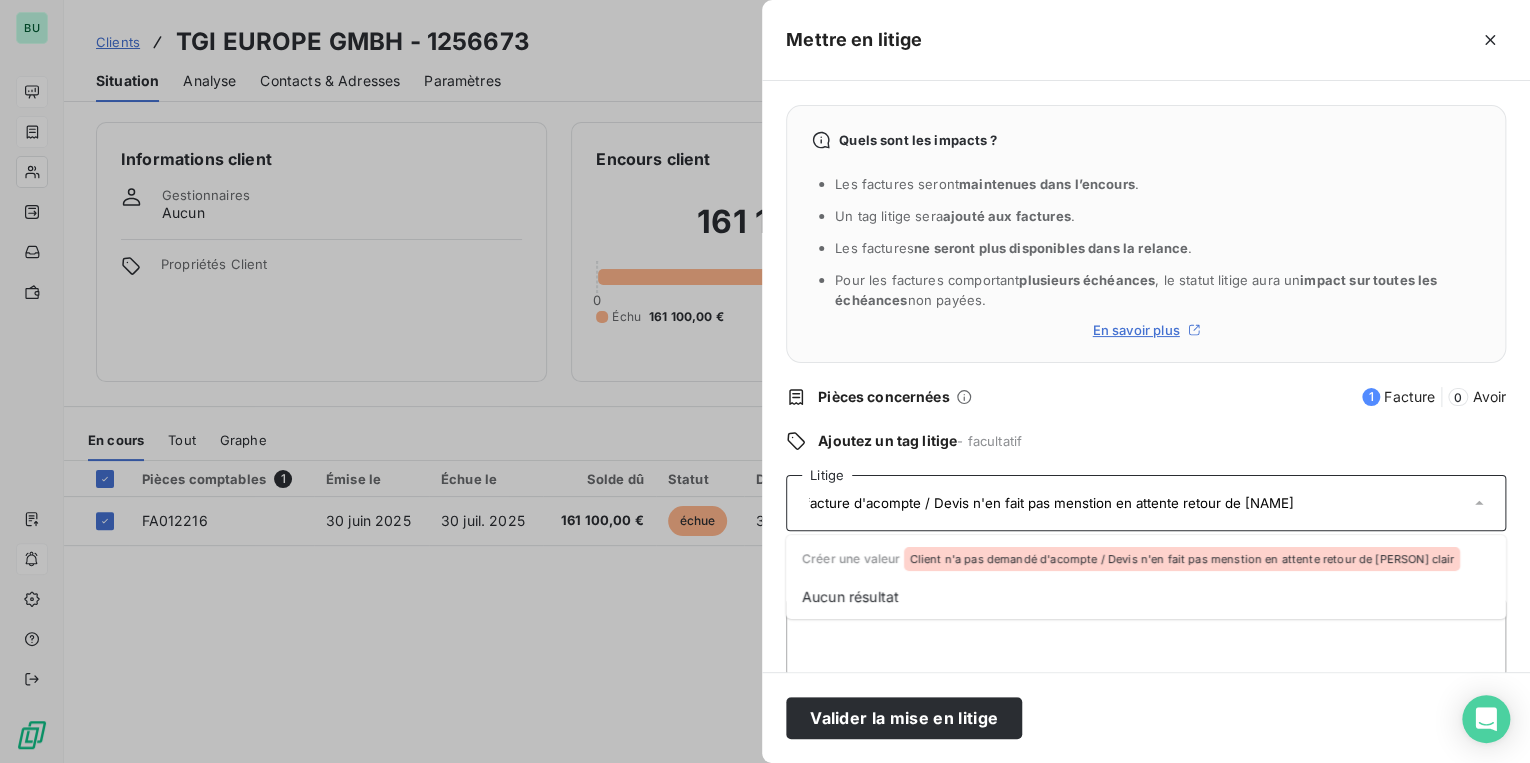 scroll, scrollTop: 0, scrollLeft: 286, axis: horizontal 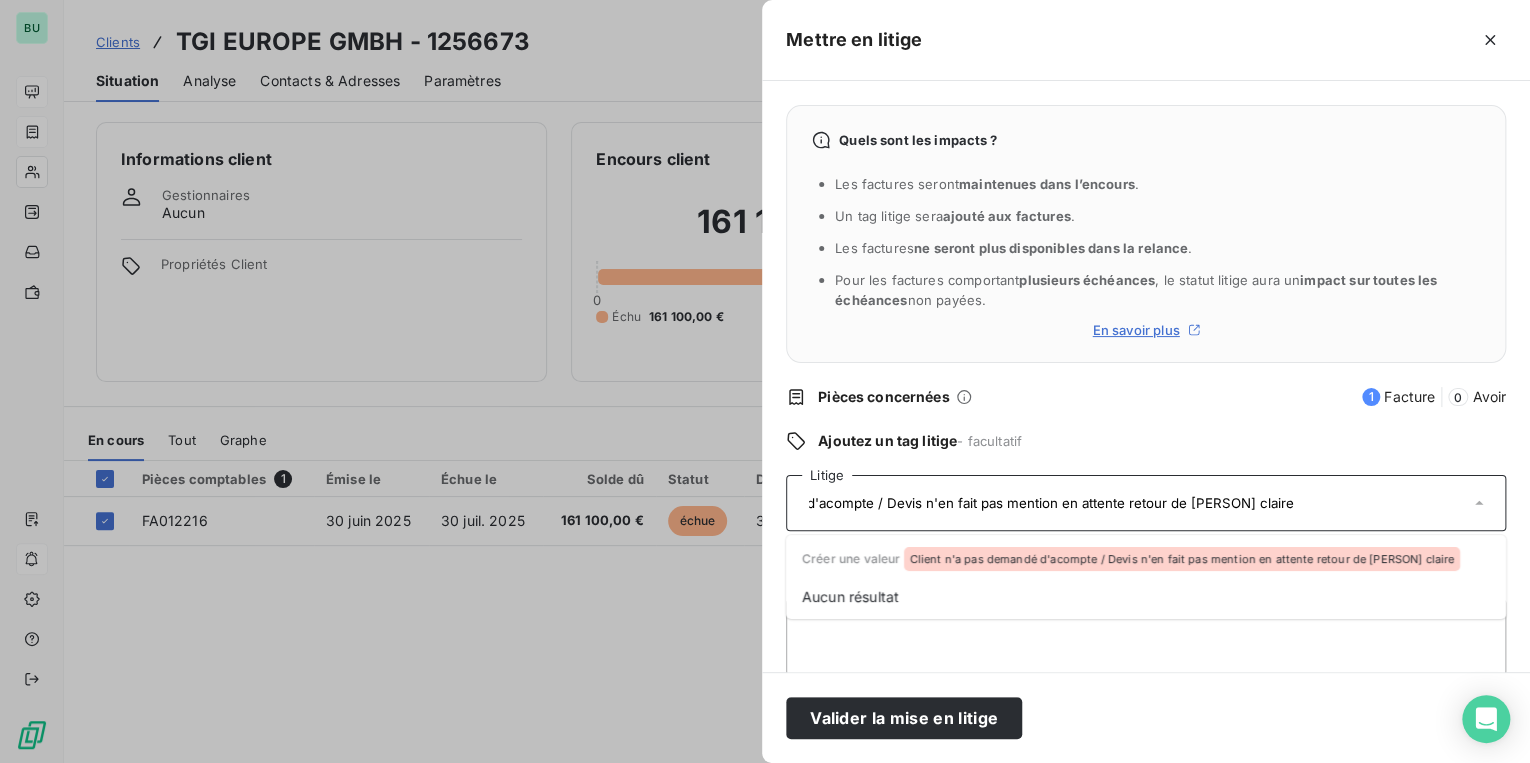 type on "Client n'a pas demandé d'acompte / Devis n'en fait pas mention en attente retour de [PERSON] claire" 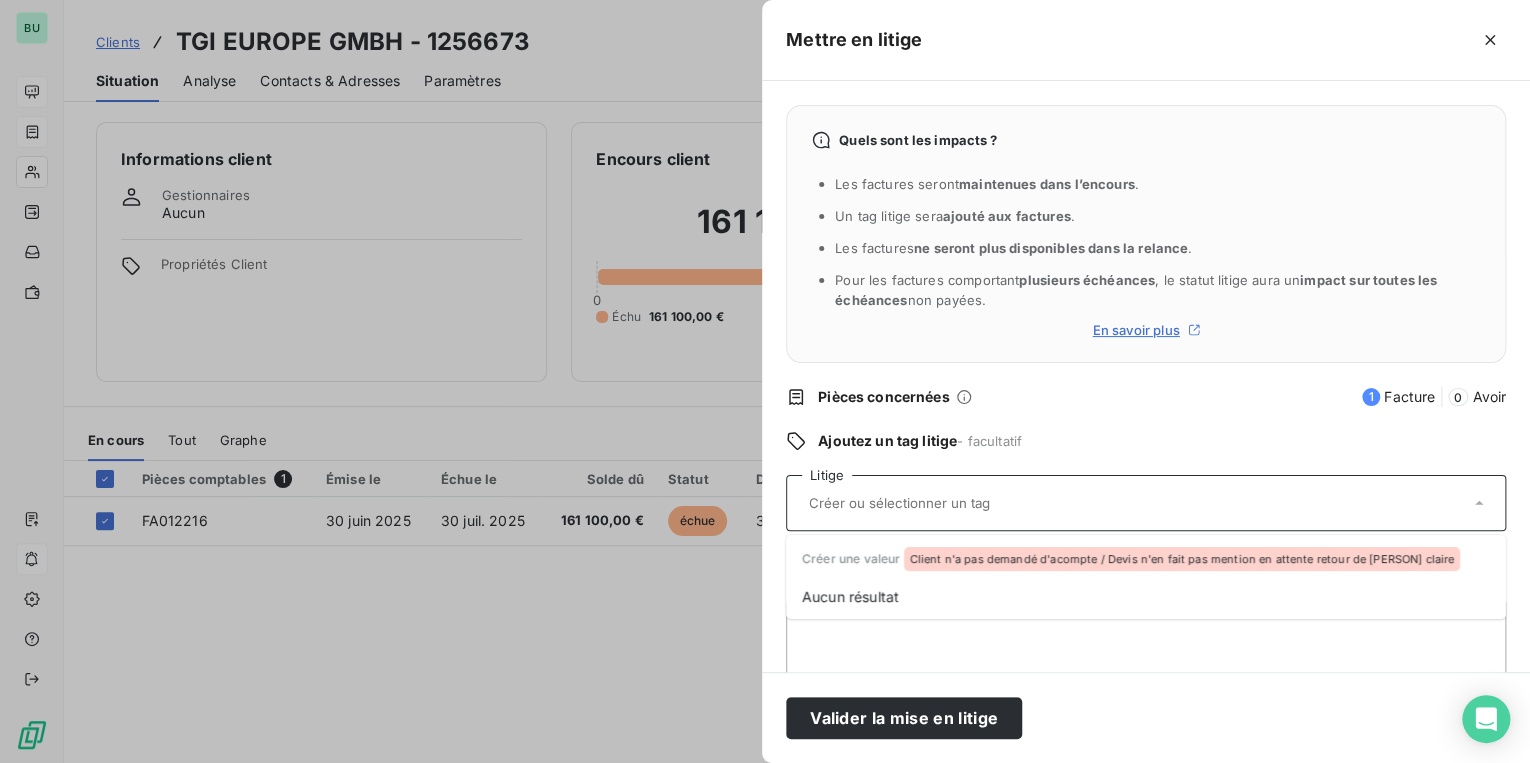 scroll, scrollTop: 0, scrollLeft: 0, axis: both 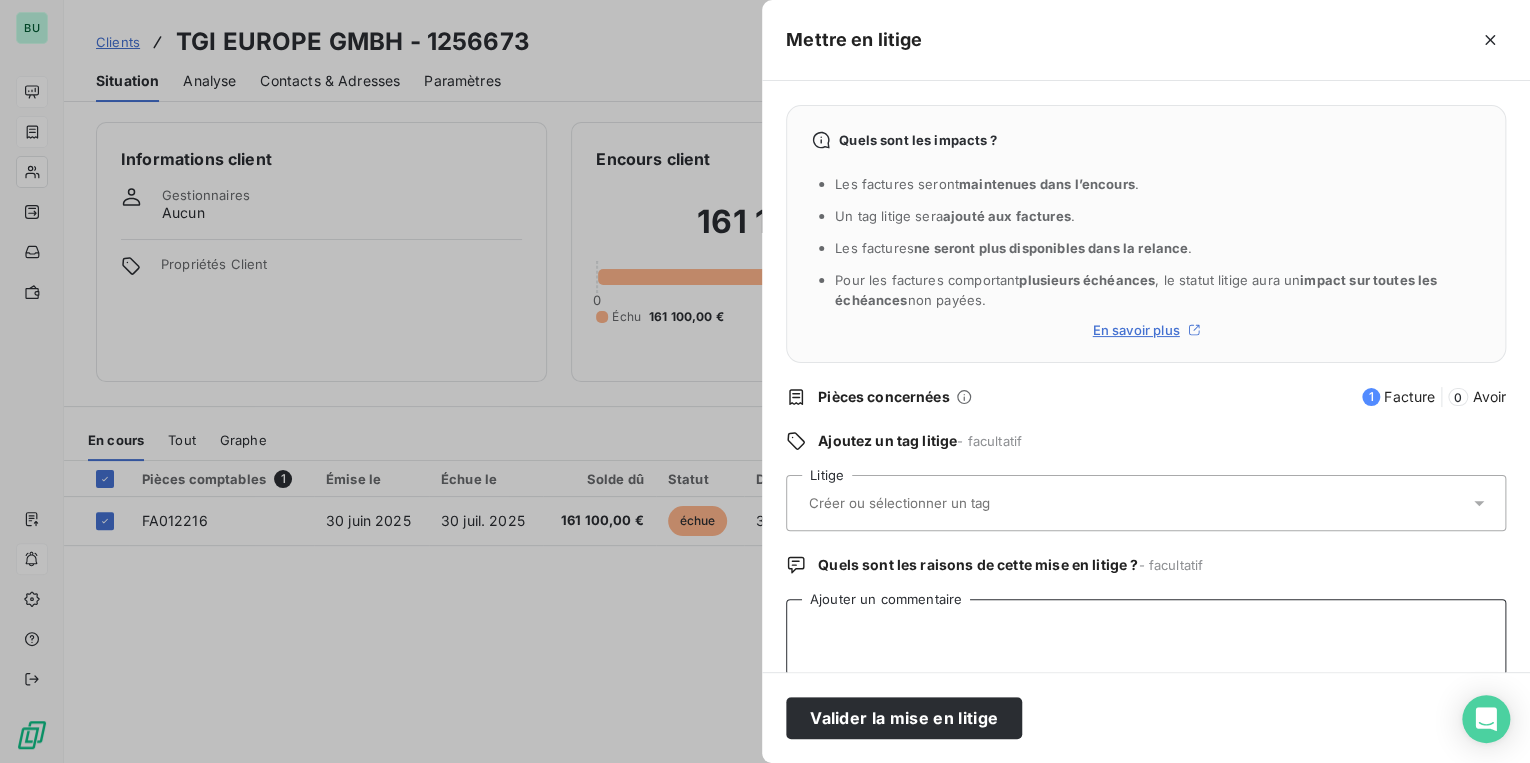 click on "Ajouter un commentaire" at bounding box center [1146, 637] 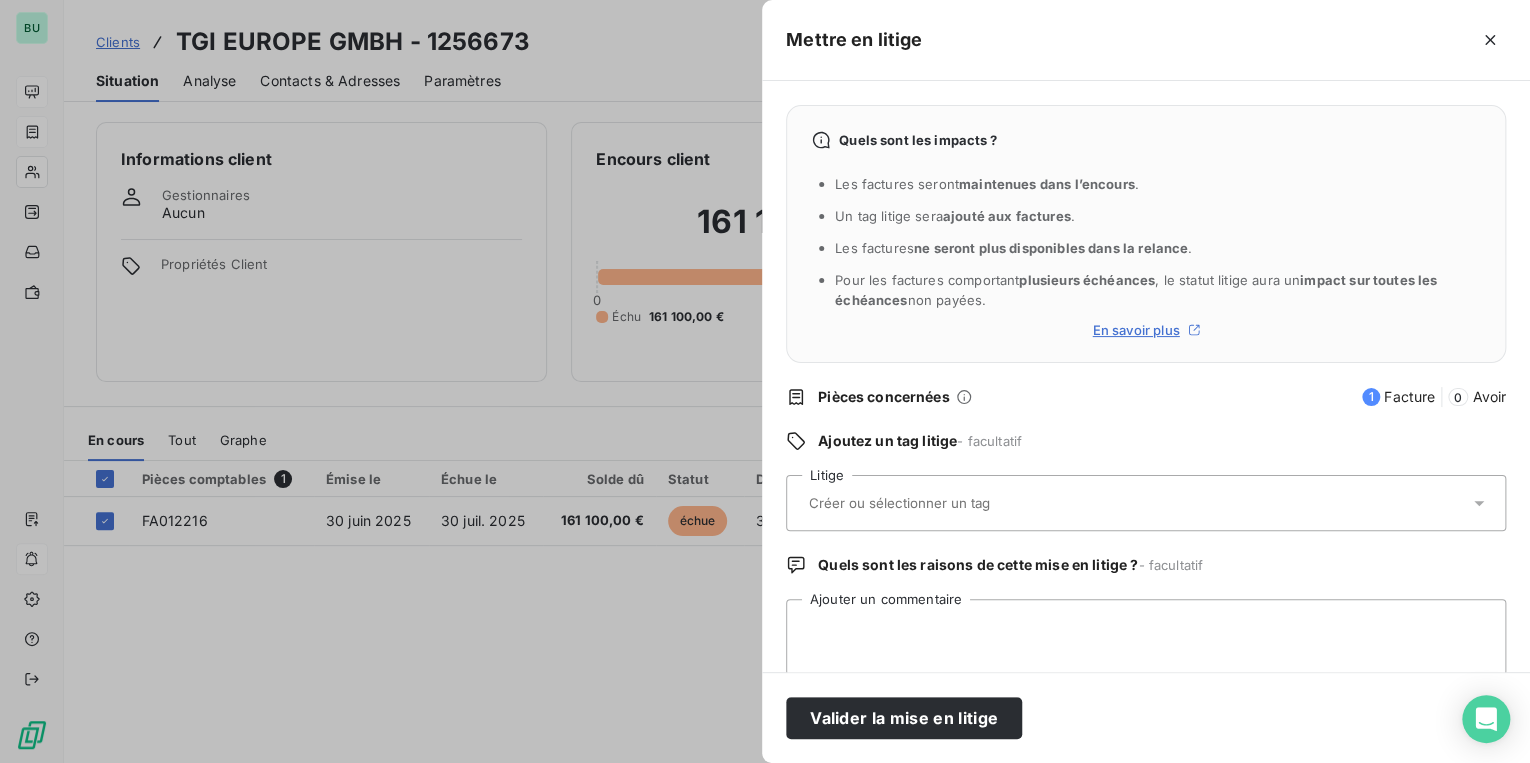 click at bounding box center (952, 503) 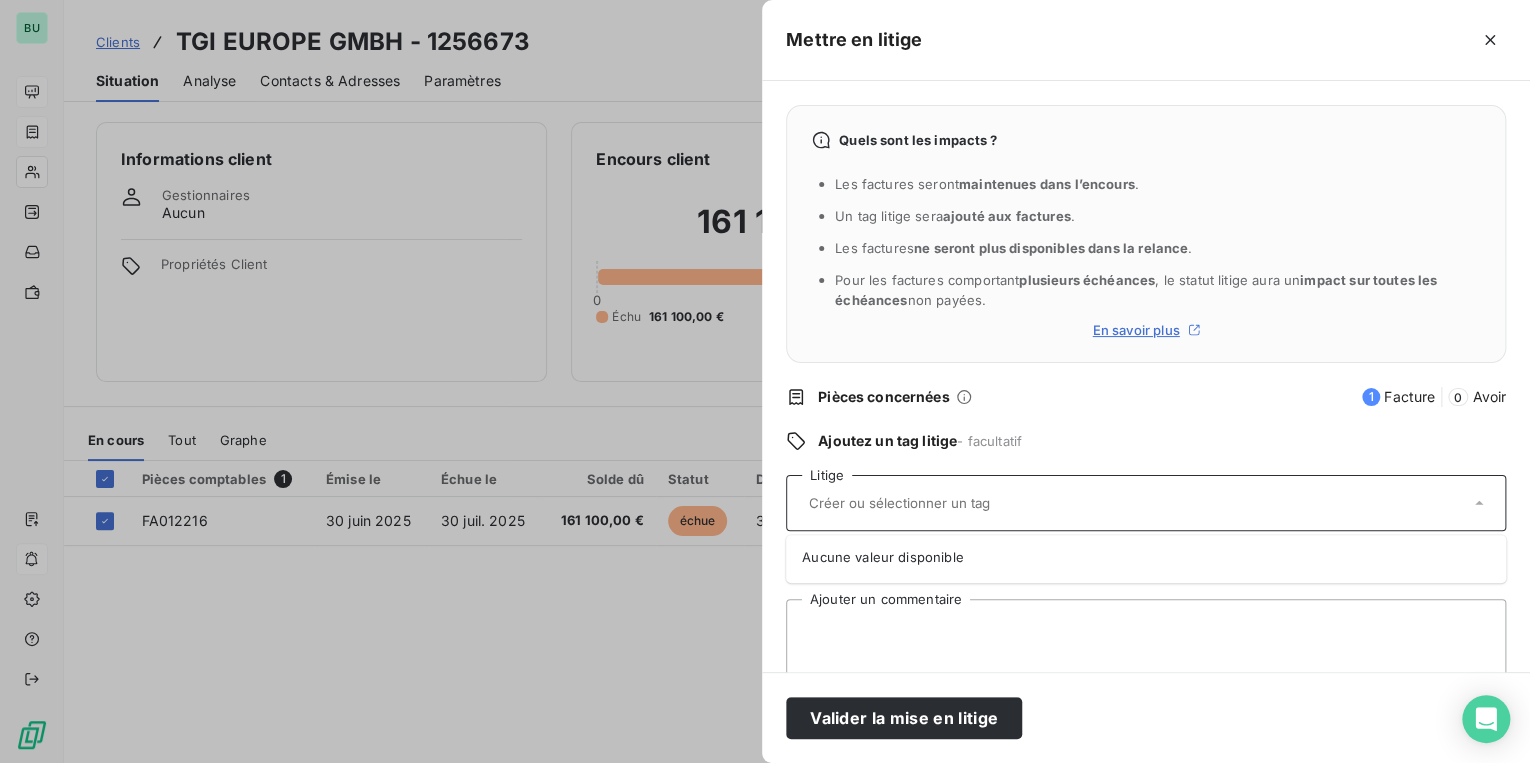 click on "Ajouter un commentaire" at bounding box center (1146, 637) 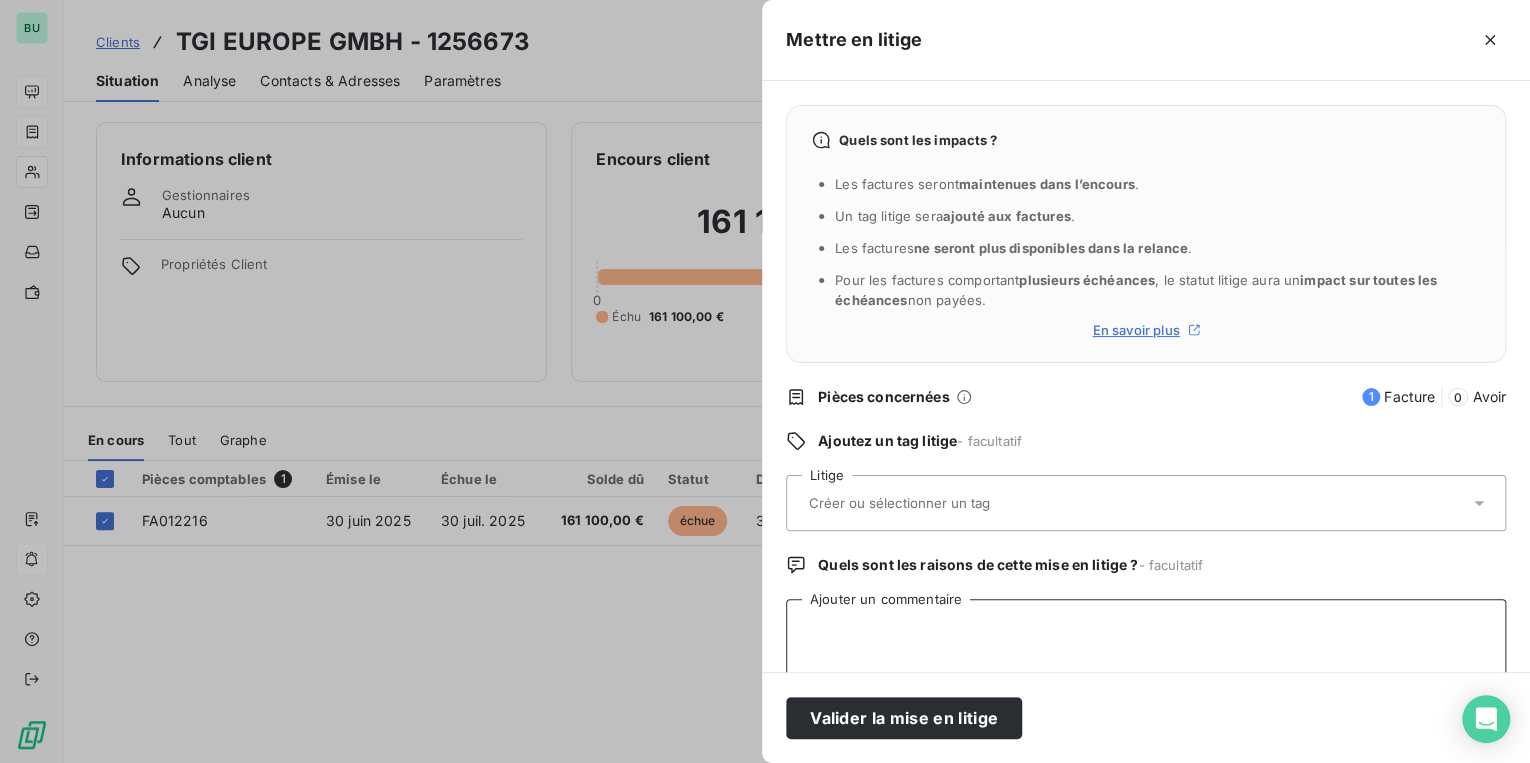click on "Ajouter un commentaire" at bounding box center [1146, 637] 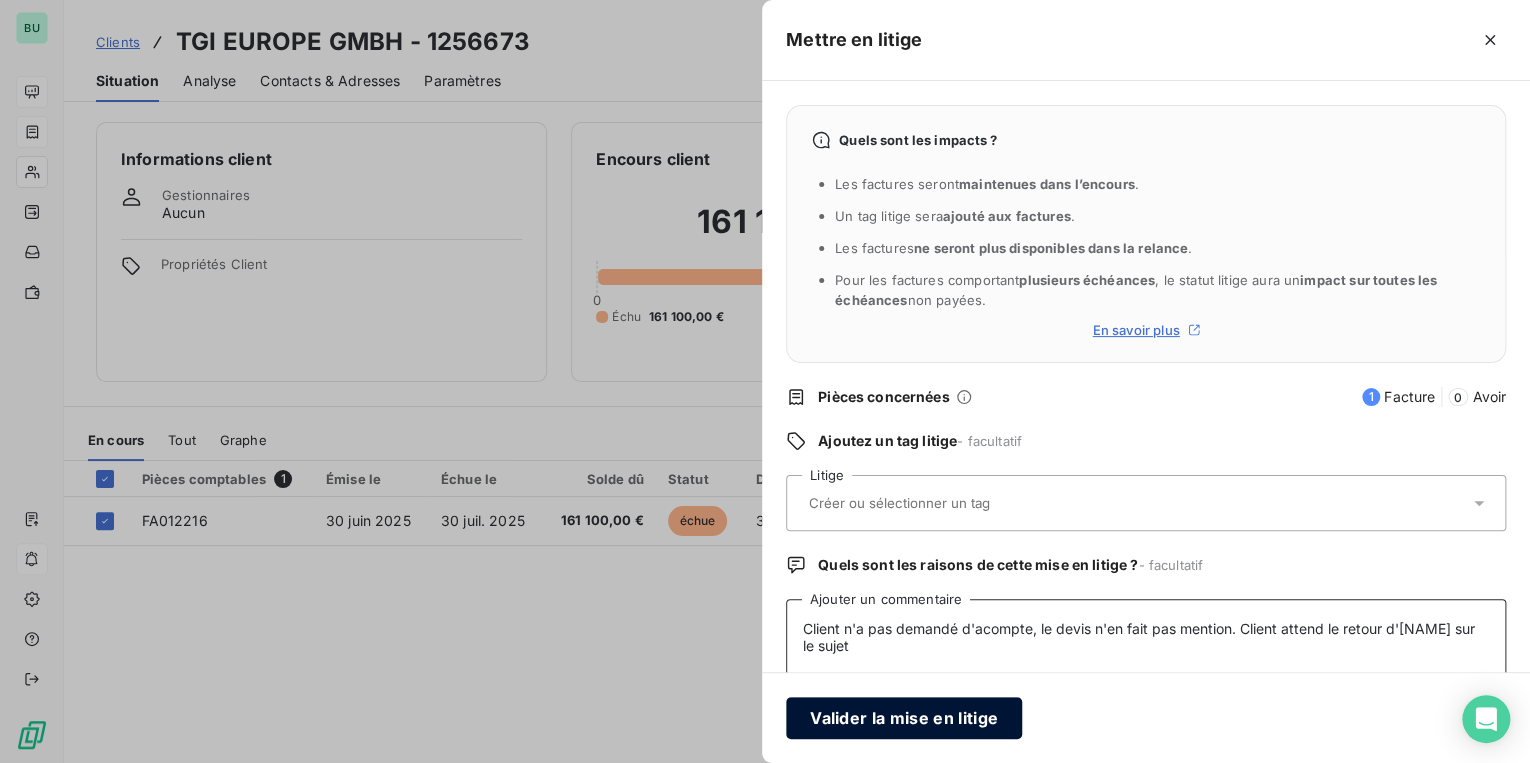 type on "Client n'a pas demandé d'acompte, le devis n'en fait pas mention. Client attend le retour d'[NAME] sur le sujet" 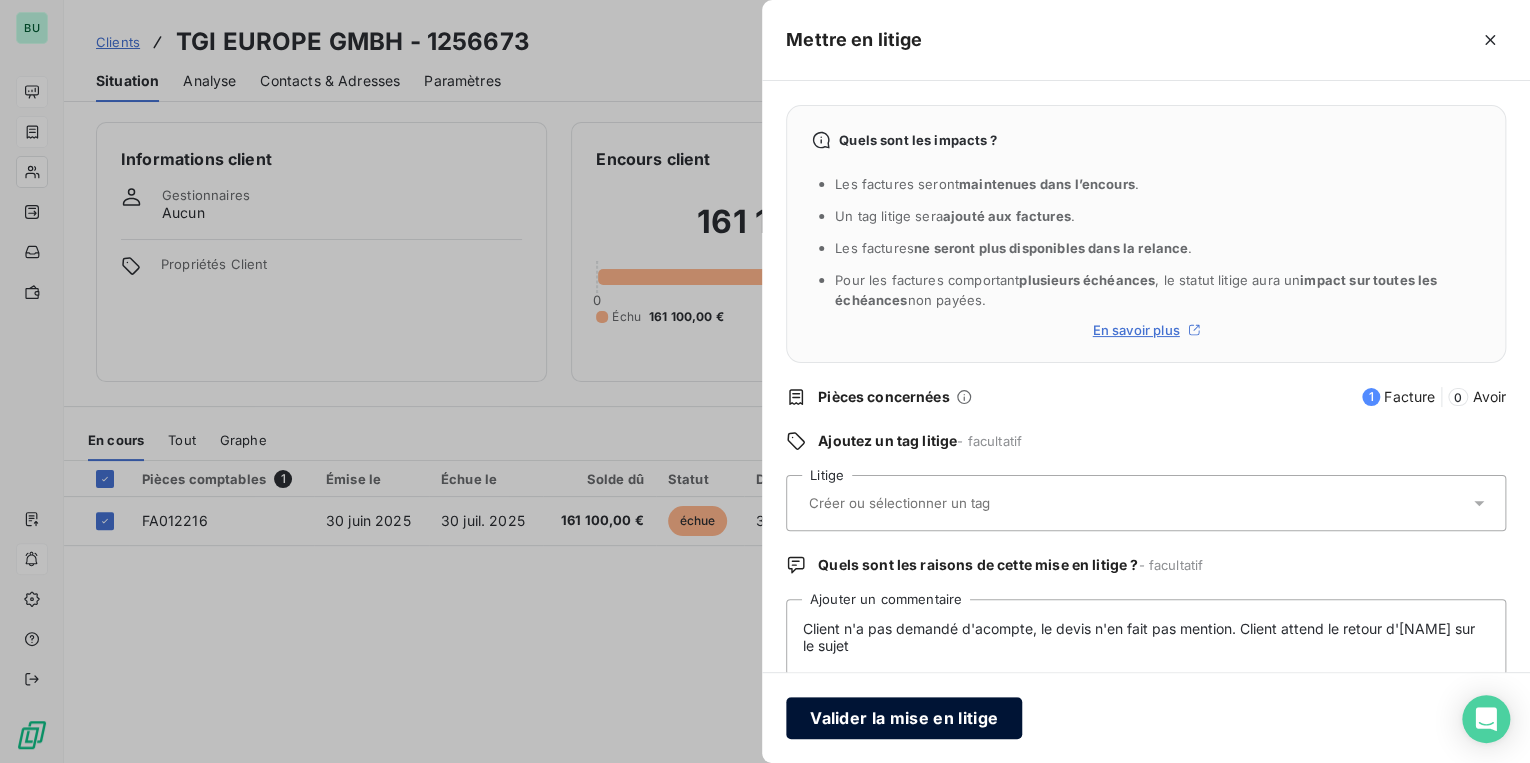 click on "Valider la mise en litige" at bounding box center (904, 718) 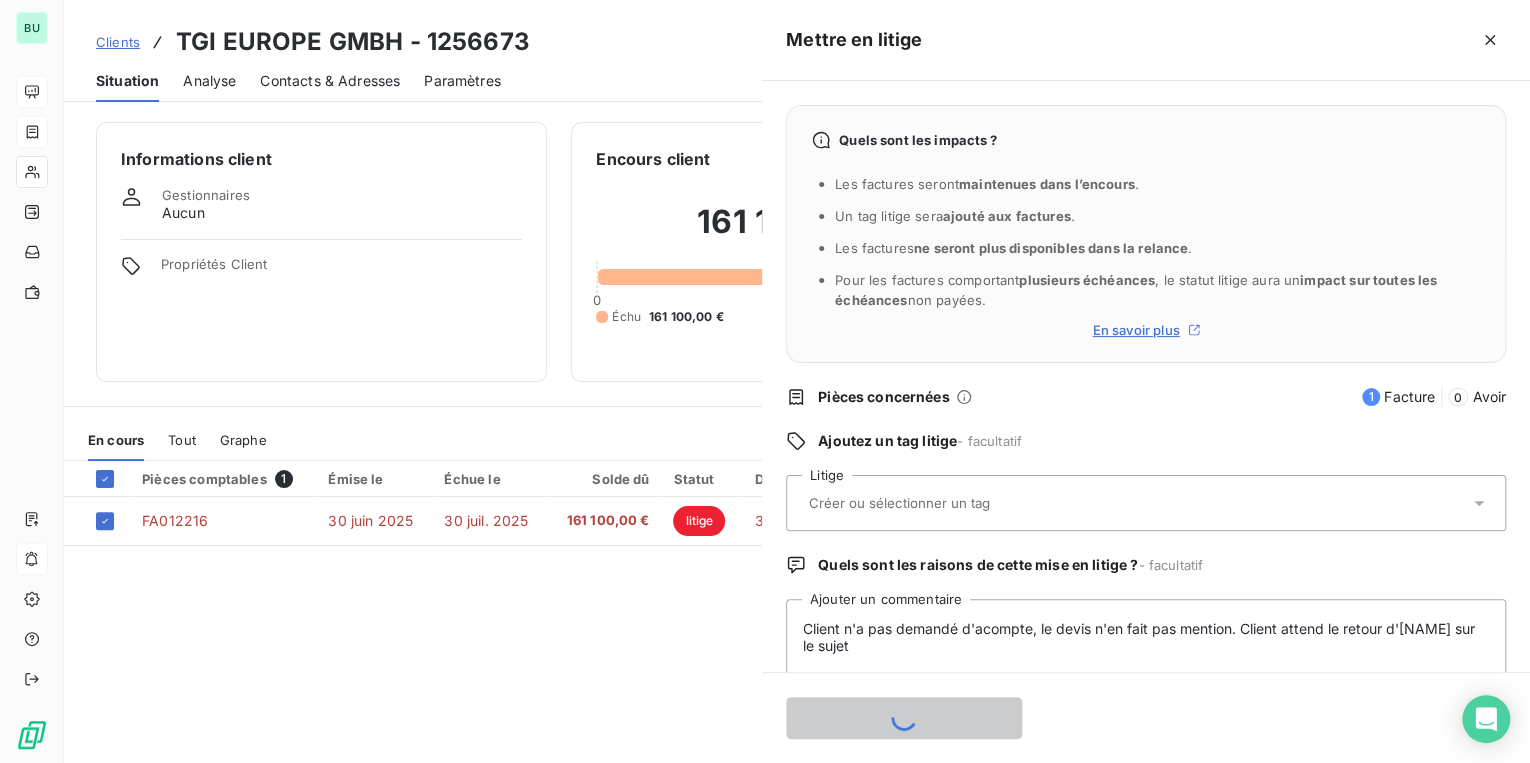 type 